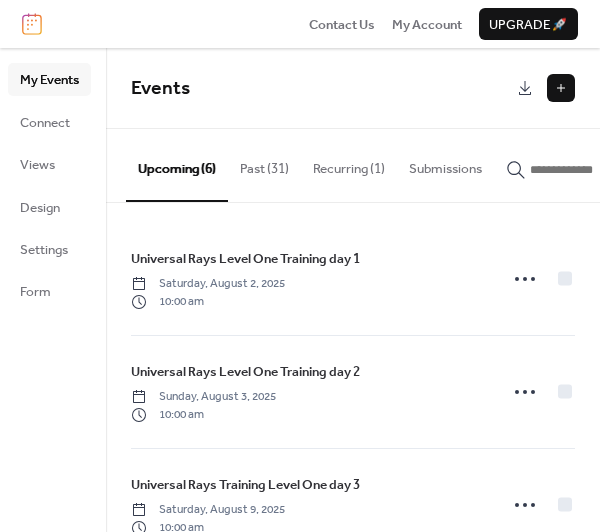 scroll, scrollTop: 0, scrollLeft: 0, axis: both 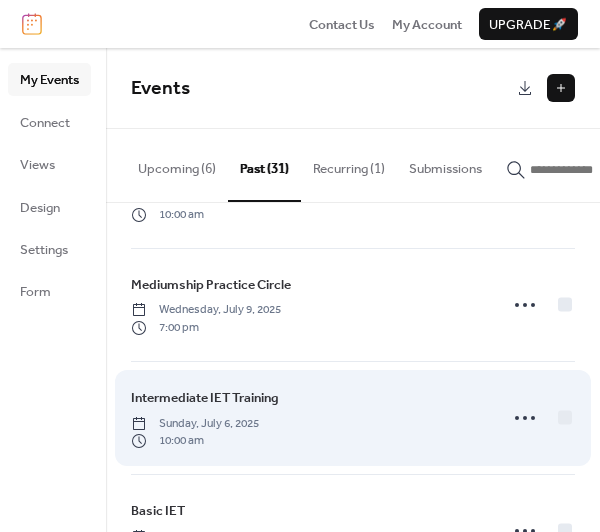 click on "Intermediate IET Training" at bounding box center [205, 398] 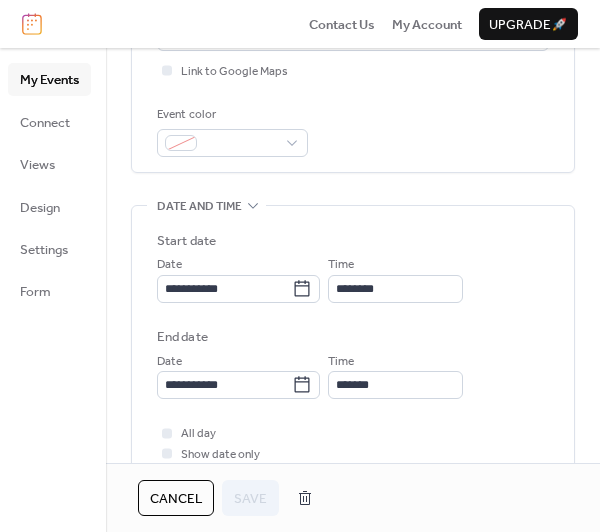scroll, scrollTop: 500, scrollLeft: 0, axis: vertical 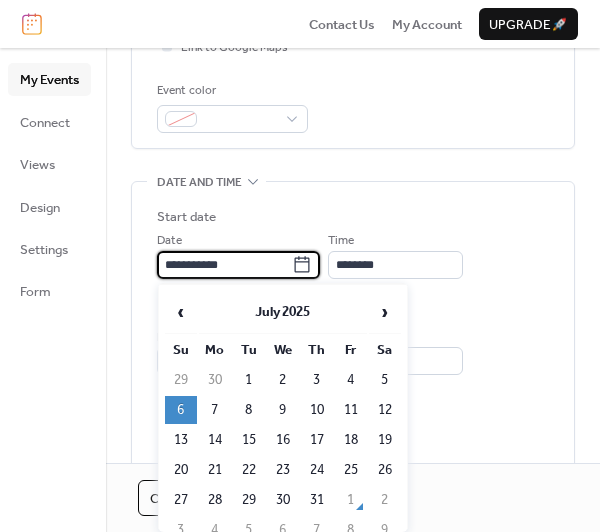 click on "**********" at bounding box center [224, 265] 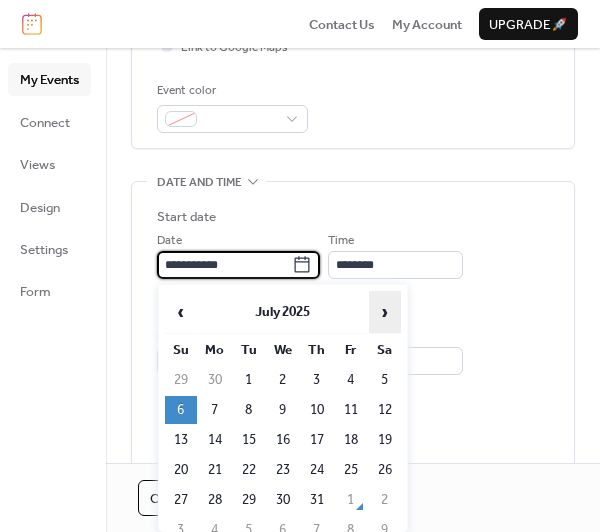 click on "›" at bounding box center [385, 312] 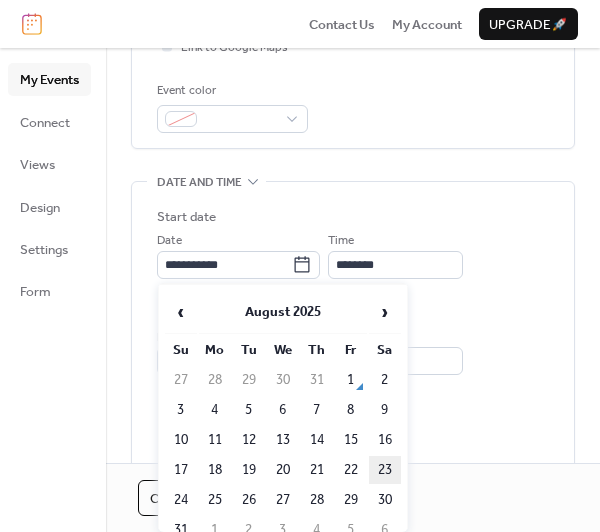 click on "23" at bounding box center [385, 470] 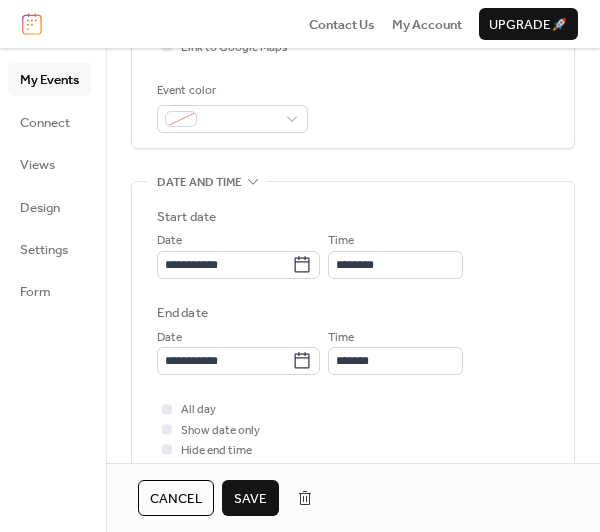 click on "Save" at bounding box center [250, 499] 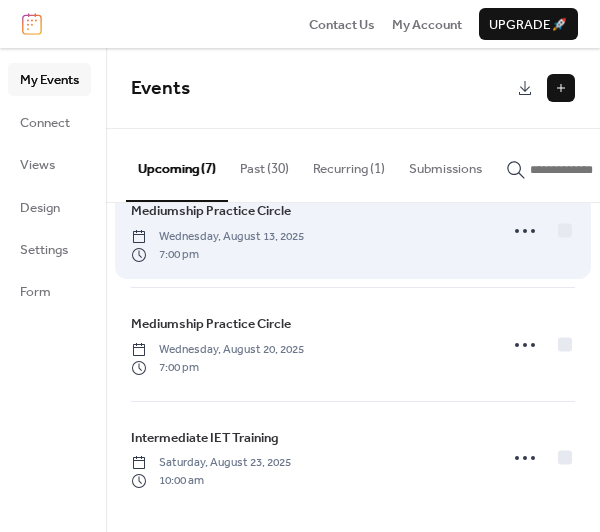 scroll, scrollTop: 508, scrollLeft: 0, axis: vertical 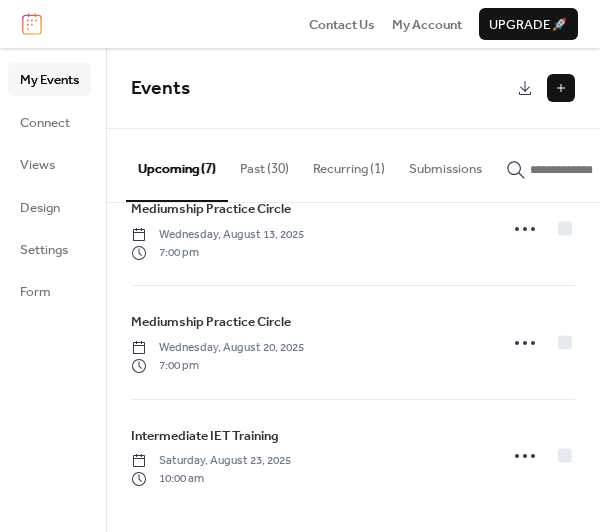 click on "Past (30)" at bounding box center (264, 164) 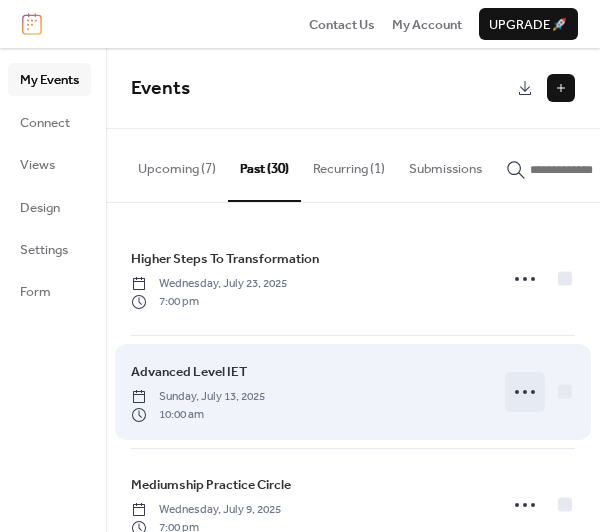 click 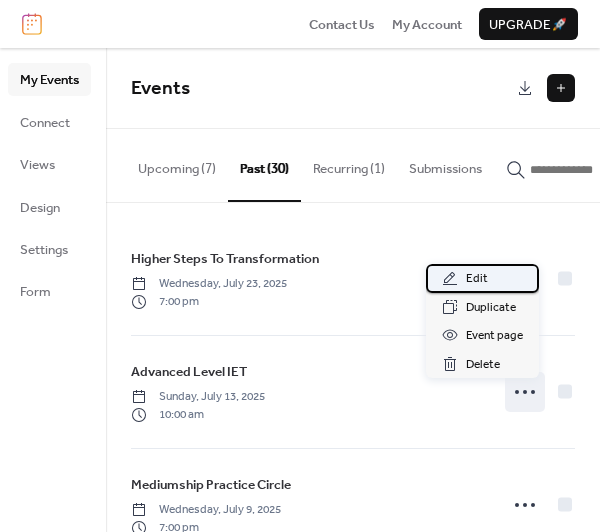 click 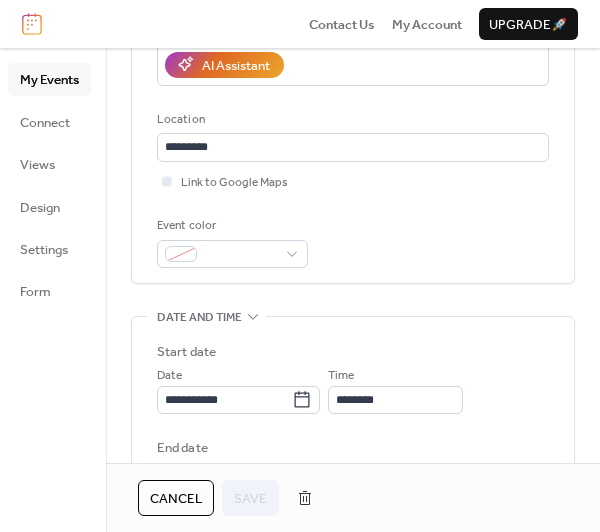 scroll, scrollTop: 400, scrollLeft: 0, axis: vertical 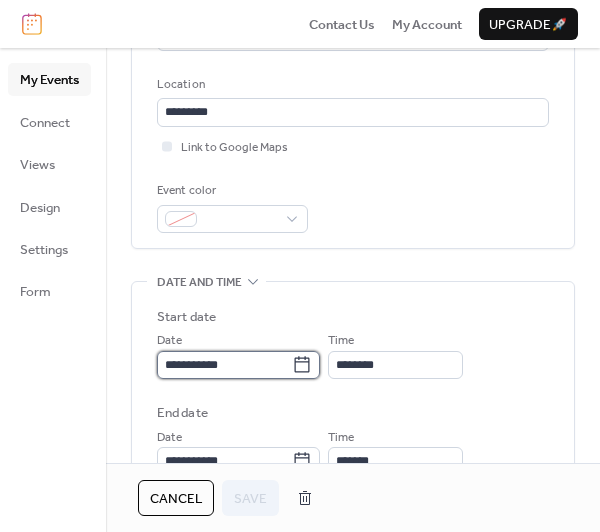 click on "**********" at bounding box center (224, 365) 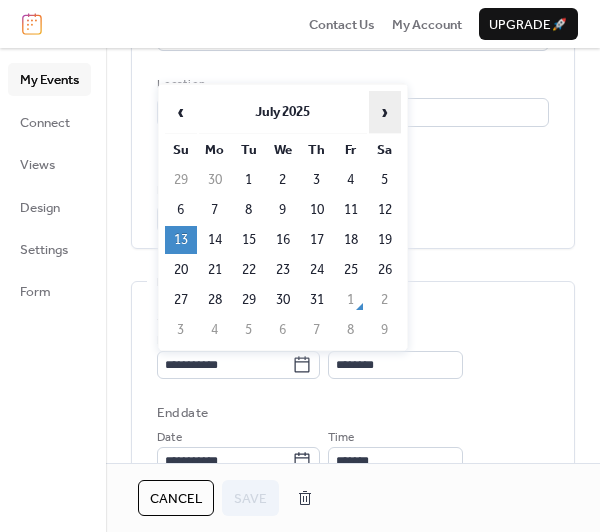 click on "›" at bounding box center (385, 112) 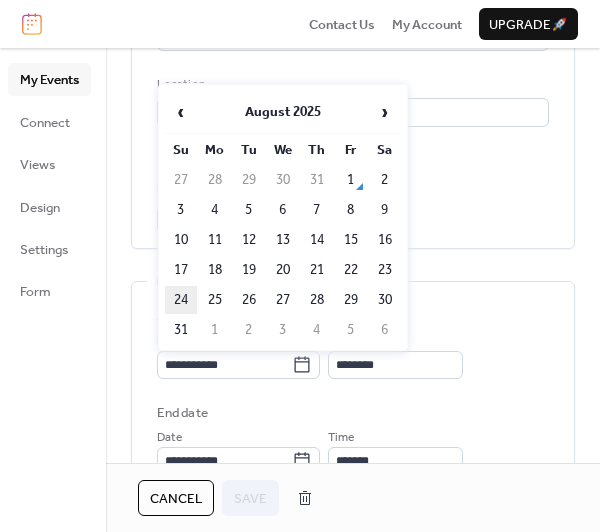 click on "24" at bounding box center (181, 300) 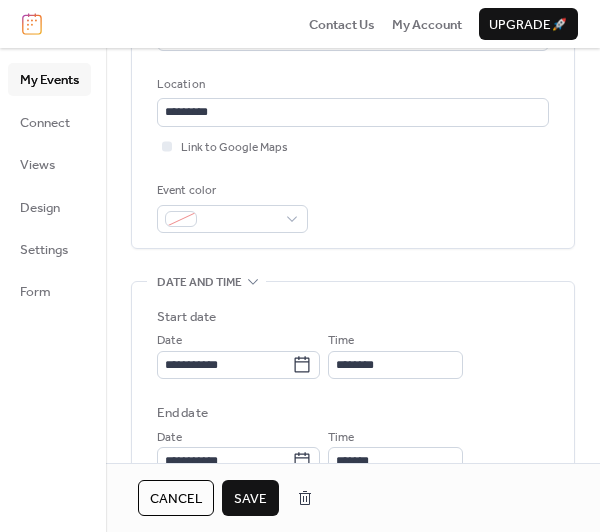 type on "**********" 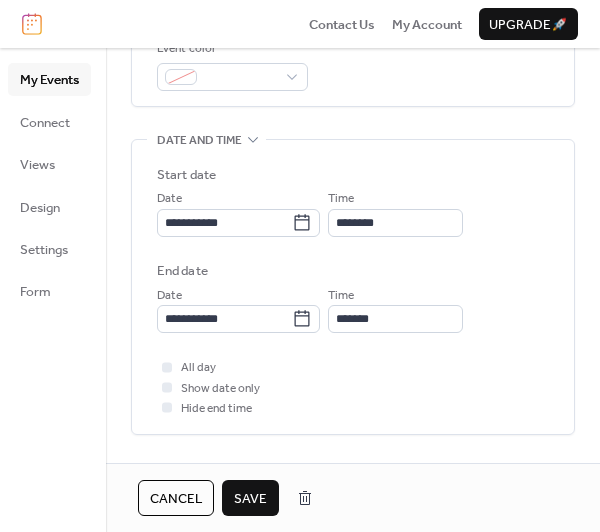 scroll, scrollTop: 600, scrollLeft: 0, axis: vertical 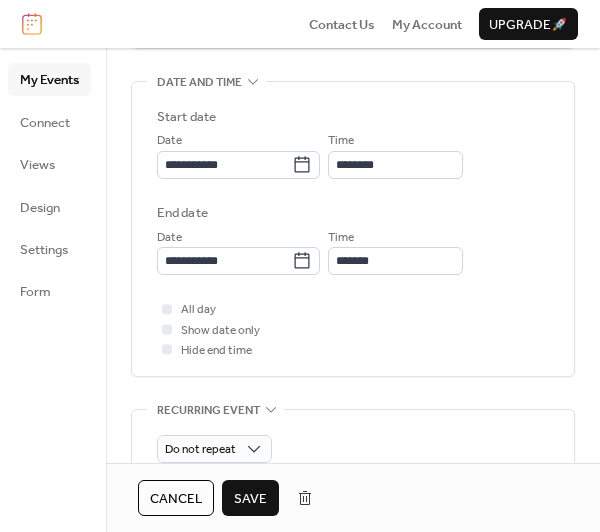 click on "Save" at bounding box center (250, 499) 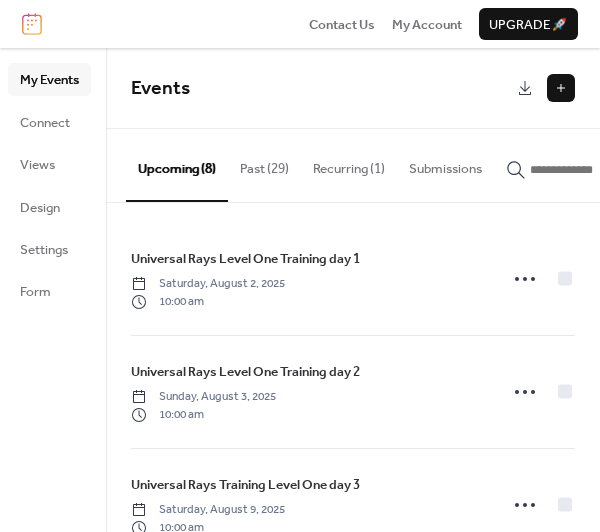 click on "Past (29)" at bounding box center (264, 164) 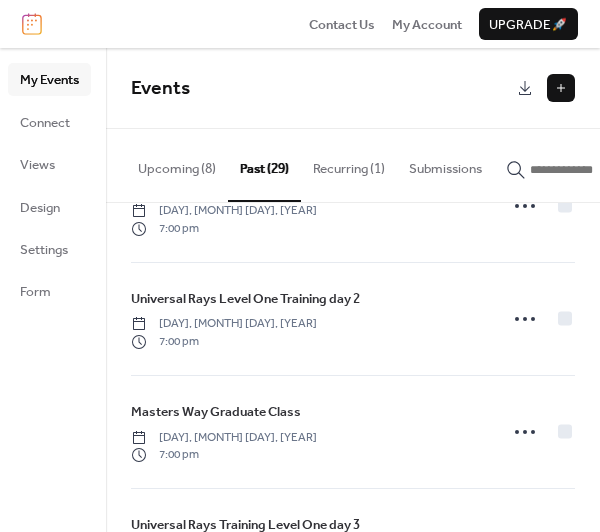 scroll, scrollTop: 1100, scrollLeft: 0, axis: vertical 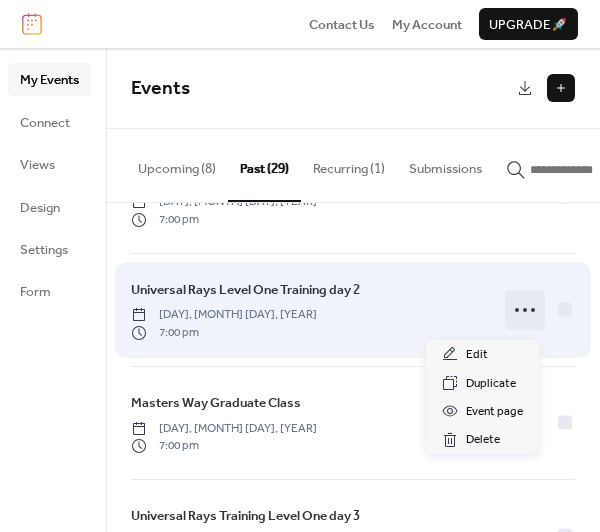 click 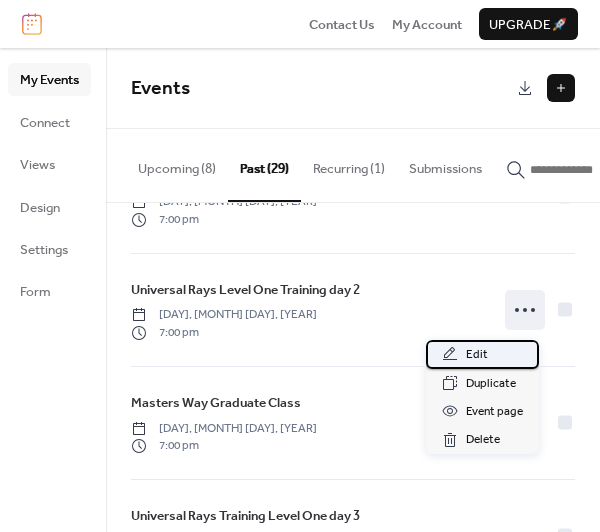 click on "Edit" at bounding box center (477, 355) 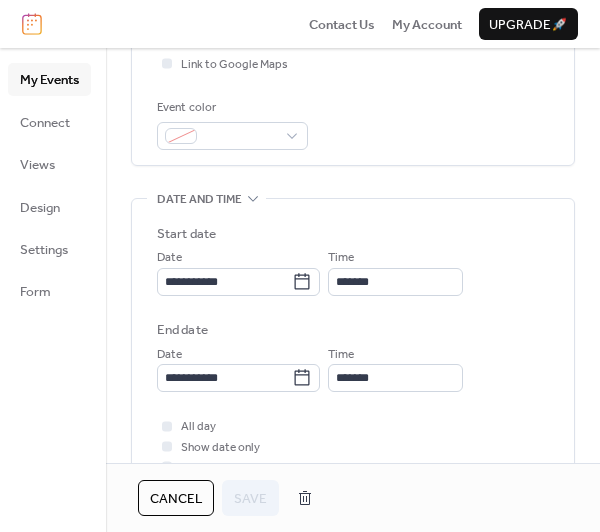 scroll, scrollTop: 500, scrollLeft: 0, axis: vertical 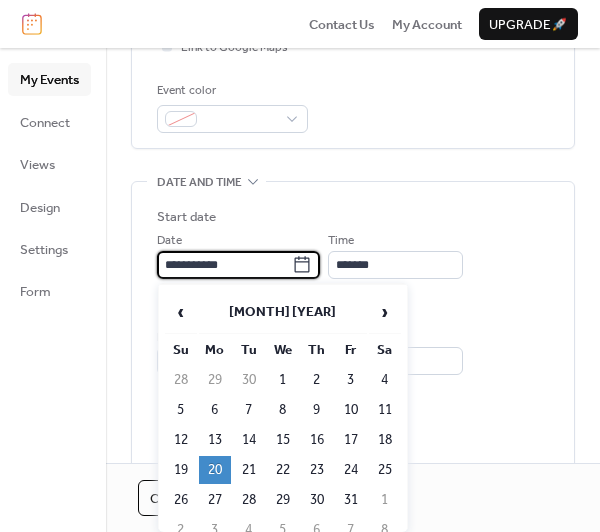 click on "**********" at bounding box center [224, 265] 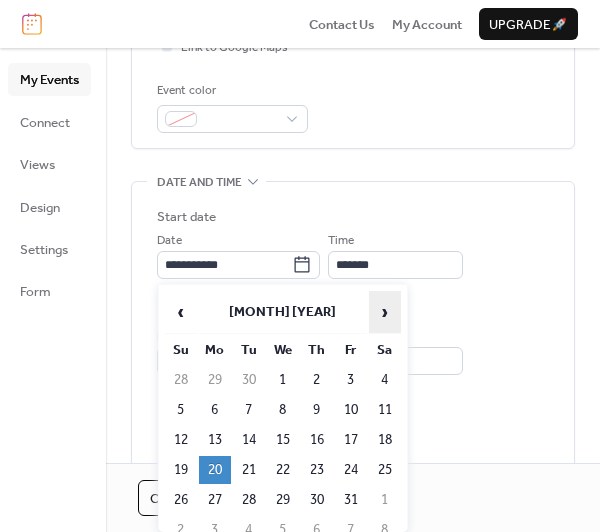 click on "›" at bounding box center (385, 312) 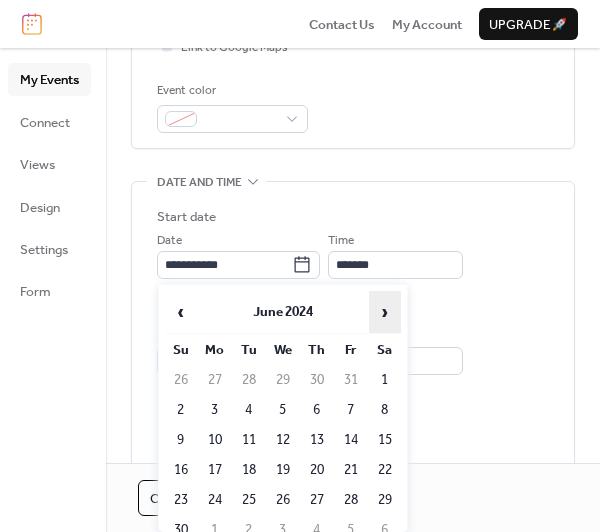 click on "›" at bounding box center [385, 312] 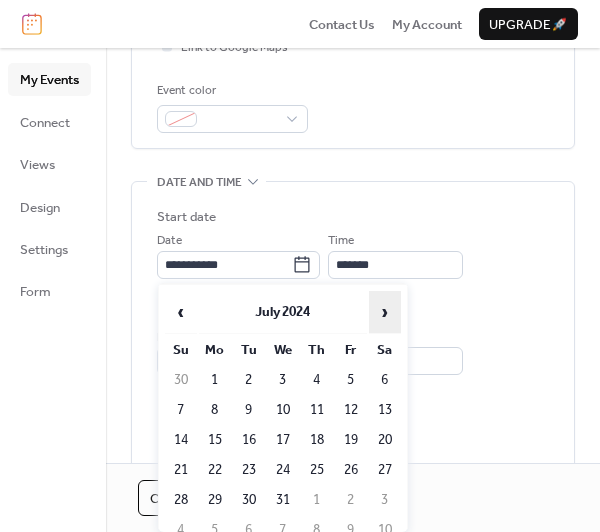 click on "›" at bounding box center (385, 312) 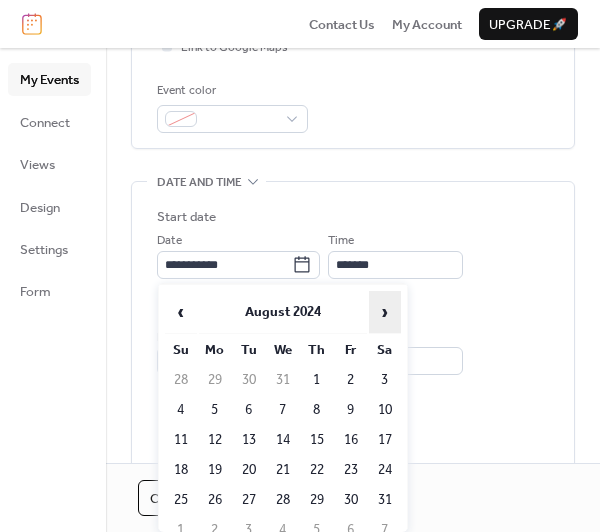 click on "›" at bounding box center [385, 312] 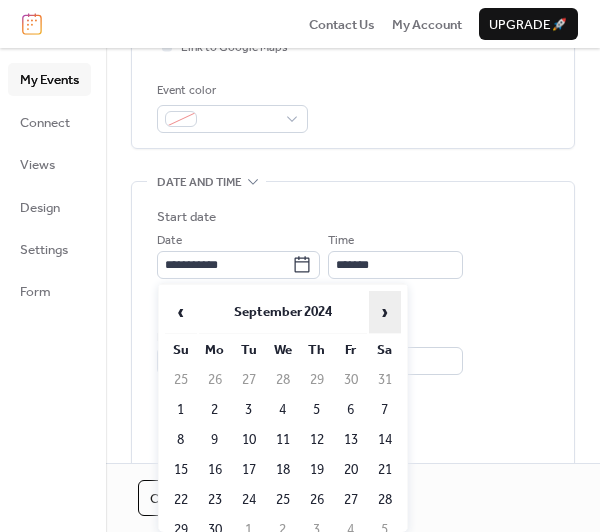 click on "›" at bounding box center [385, 312] 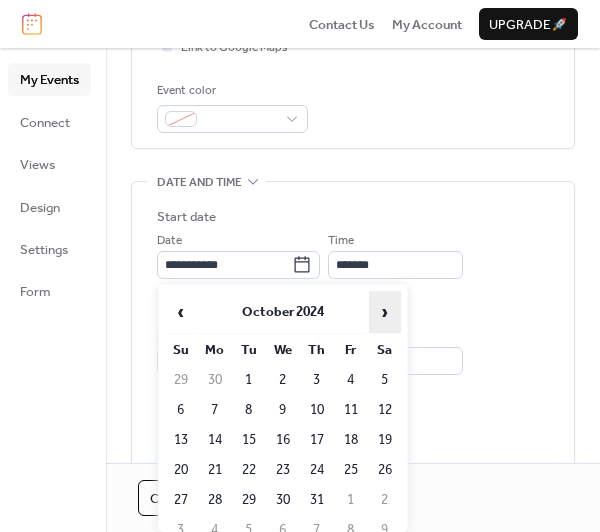 click on "›" at bounding box center [385, 312] 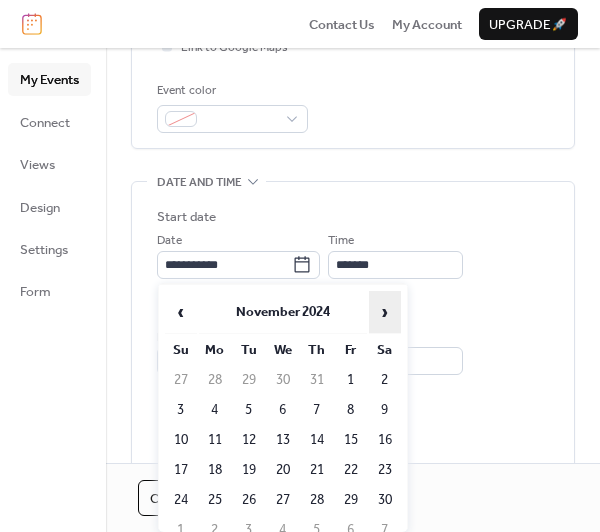 click on "›" at bounding box center (385, 312) 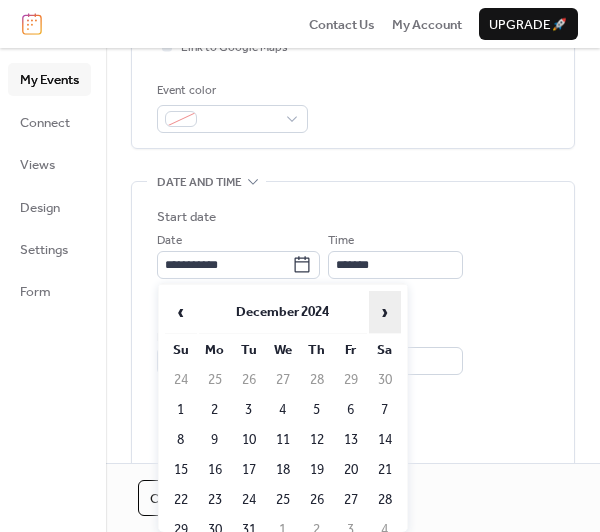 click on "›" at bounding box center (385, 312) 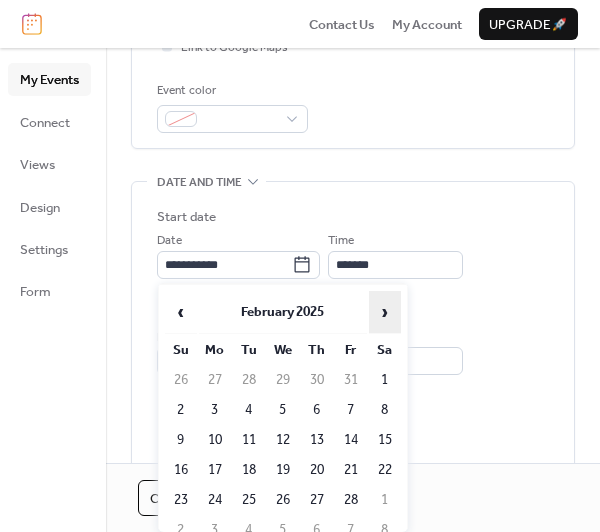 click on "›" at bounding box center (385, 312) 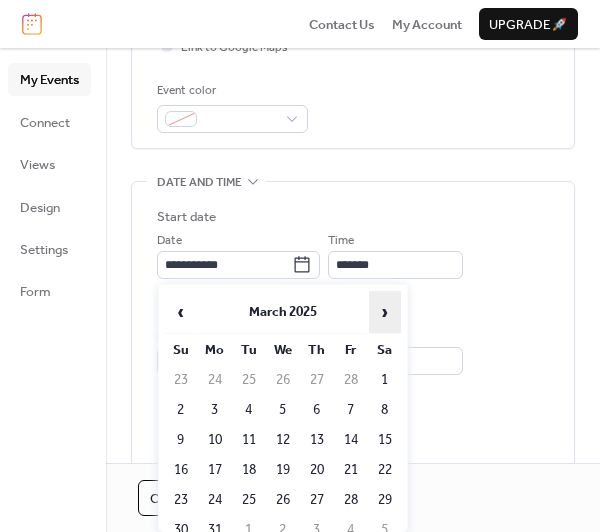 click on "›" at bounding box center (385, 312) 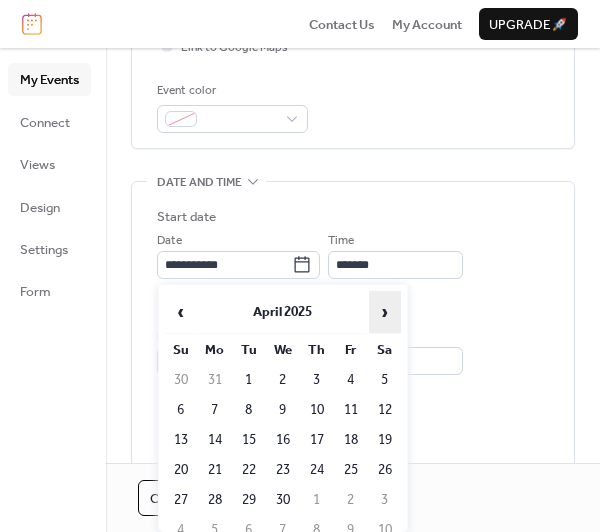 click on "›" at bounding box center (385, 312) 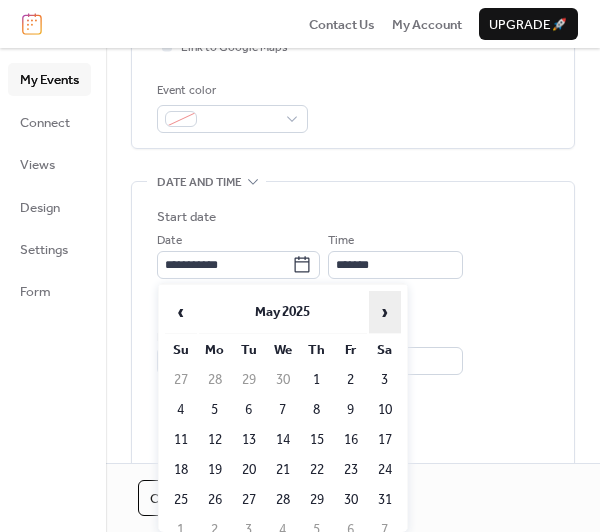 click on "›" at bounding box center (385, 312) 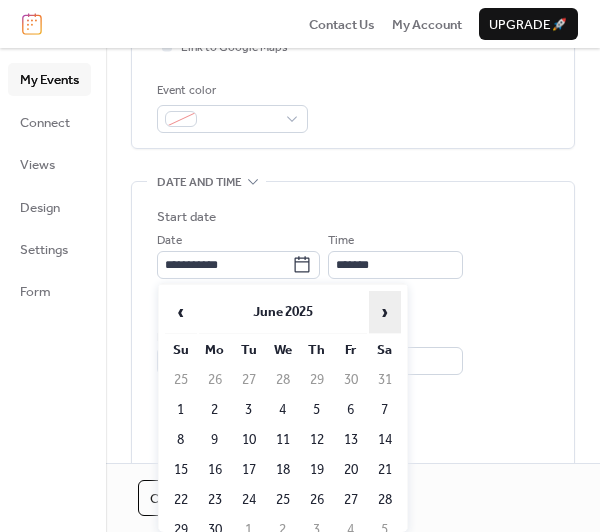 click on "›" at bounding box center (385, 312) 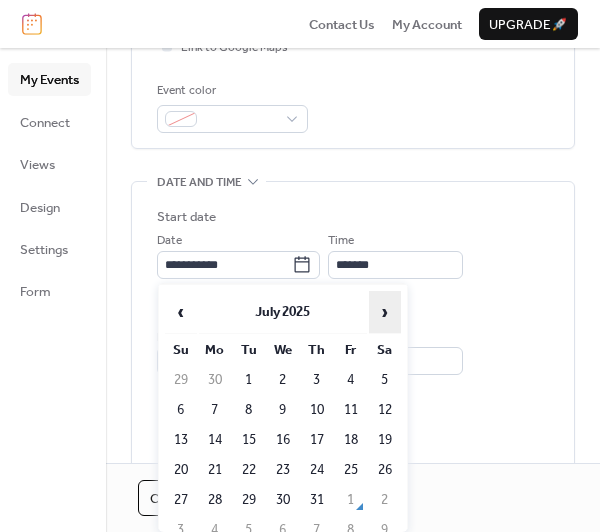 click on "›" at bounding box center (385, 312) 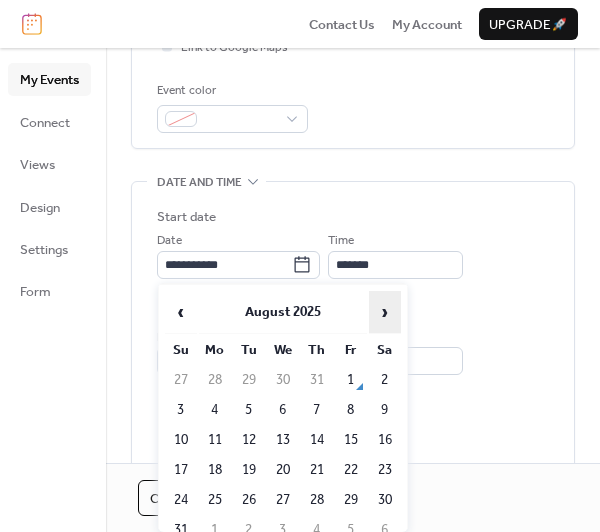 click on "›" at bounding box center [385, 312] 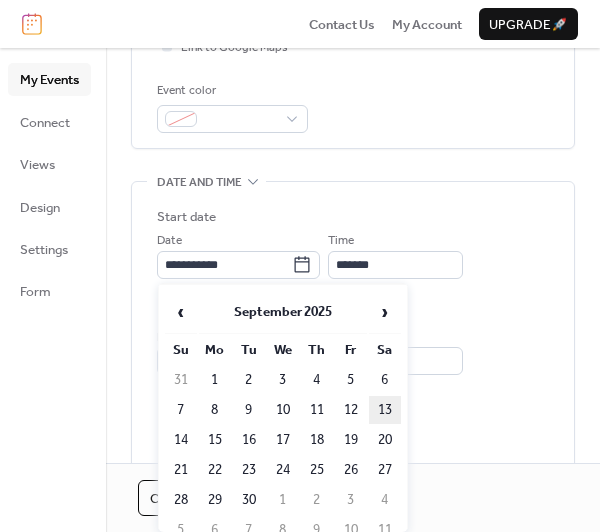 click on "13" at bounding box center [385, 410] 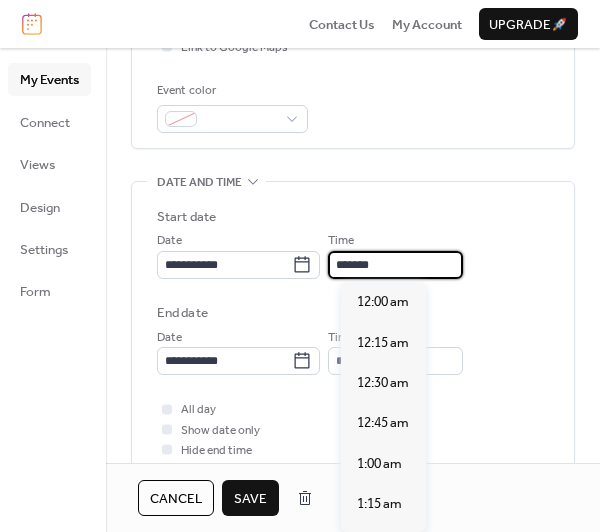 scroll, scrollTop: 3071, scrollLeft: 0, axis: vertical 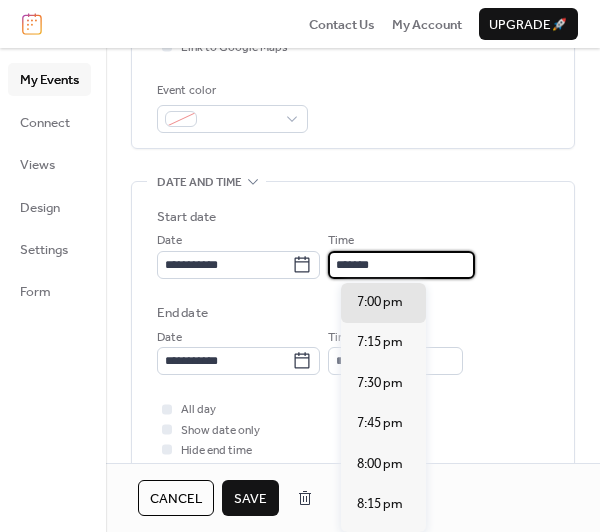 drag, startPoint x: 343, startPoint y: 263, endPoint x: 406, endPoint y: 278, distance: 64.7611 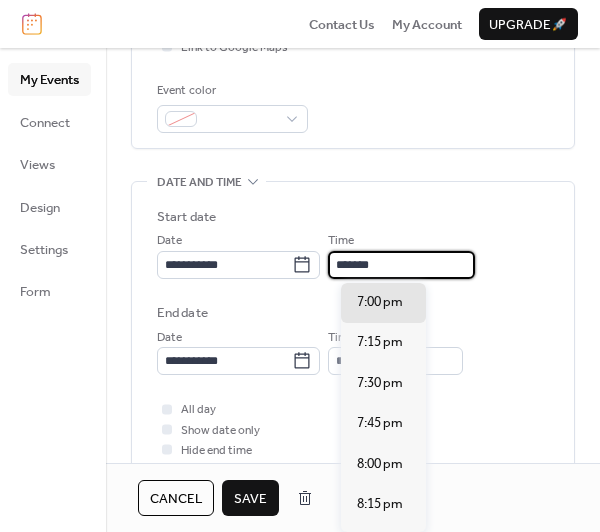 click on "*******" at bounding box center [401, 265] 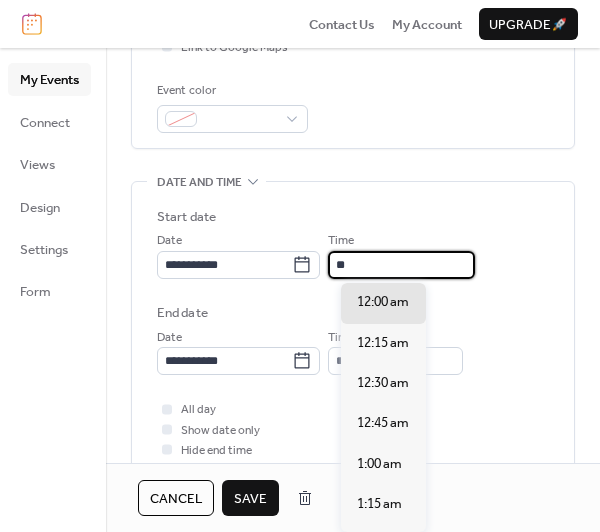 scroll, scrollTop: 1616, scrollLeft: 0, axis: vertical 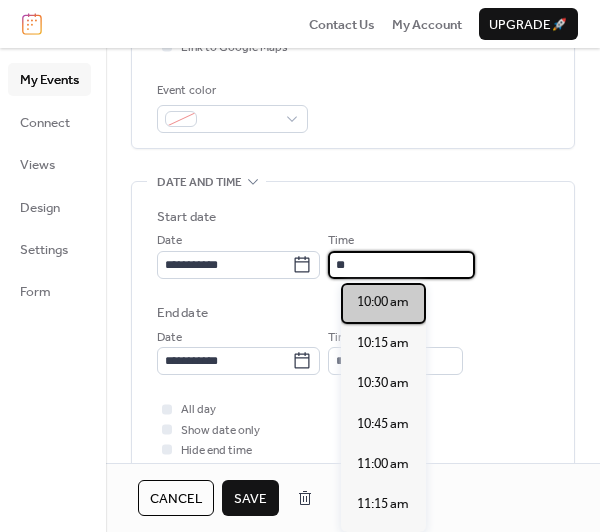 click on "10:00 am" at bounding box center (383, 302) 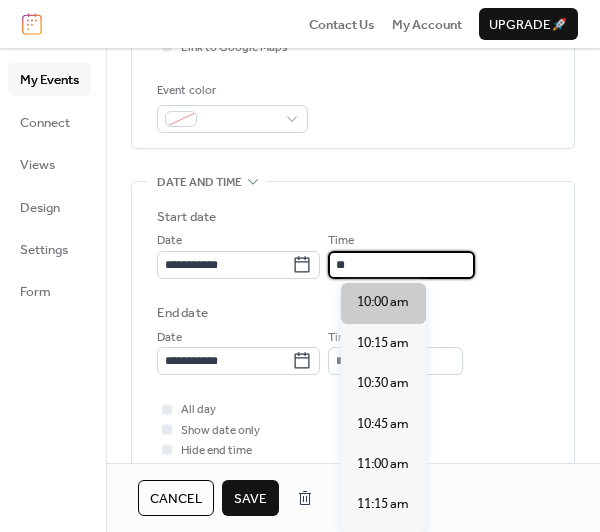 type on "********" 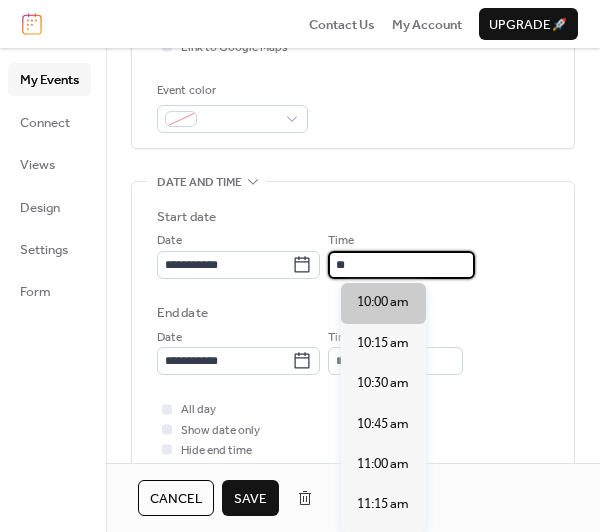 type on "********" 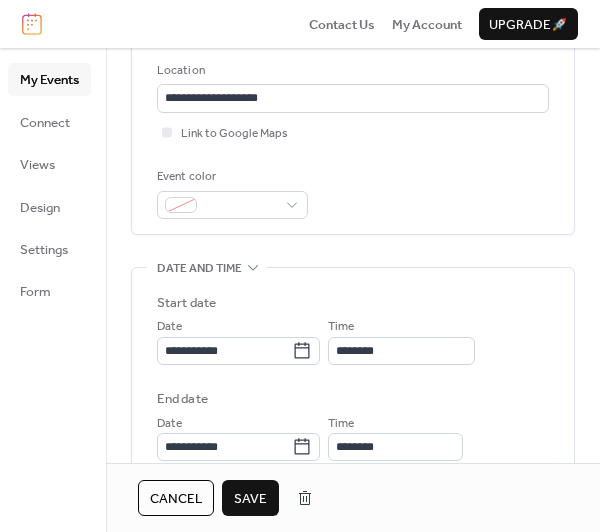 scroll, scrollTop: 500, scrollLeft: 0, axis: vertical 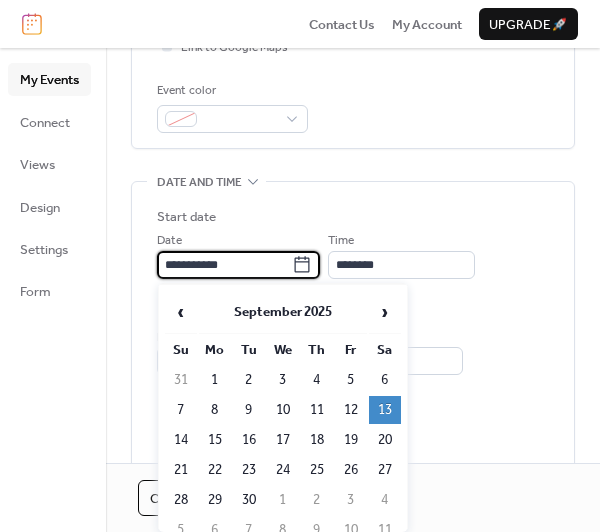 click on "**********" at bounding box center (224, 265) 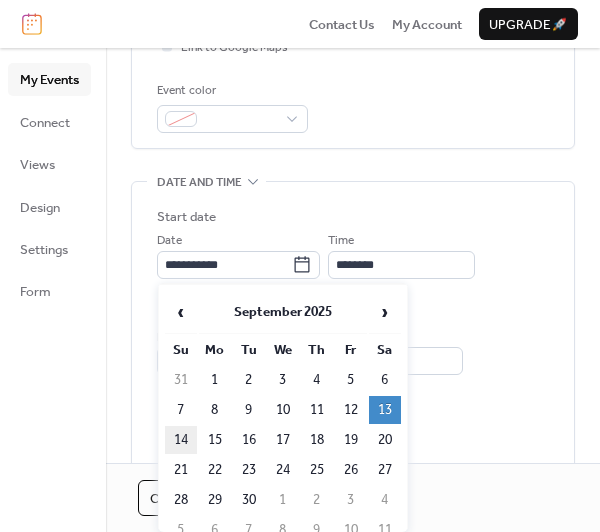 click on "14" at bounding box center (181, 440) 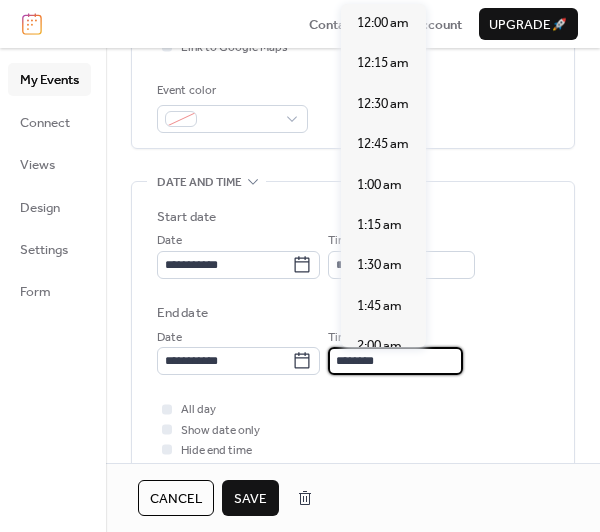 scroll, scrollTop: 2020, scrollLeft: 0, axis: vertical 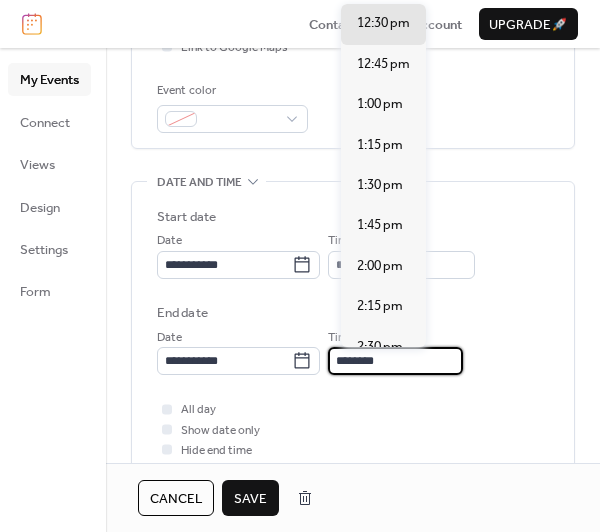 drag, startPoint x: 398, startPoint y: 363, endPoint x: 344, endPoint y: 354, distance: 54.74486 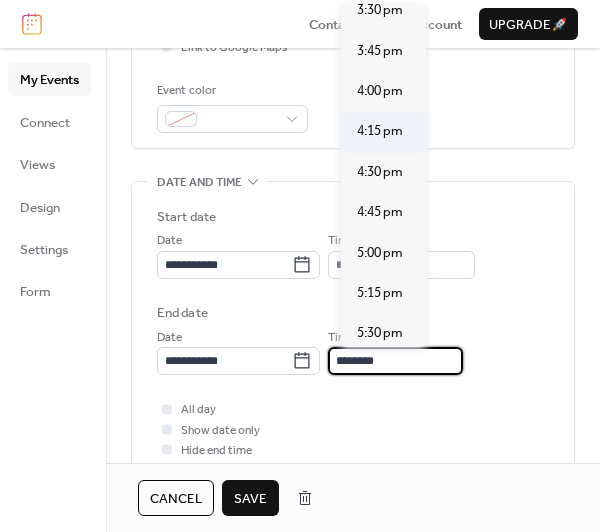 scroll, scrollTop: 2520, scrollLeft: 0, axis: vertical 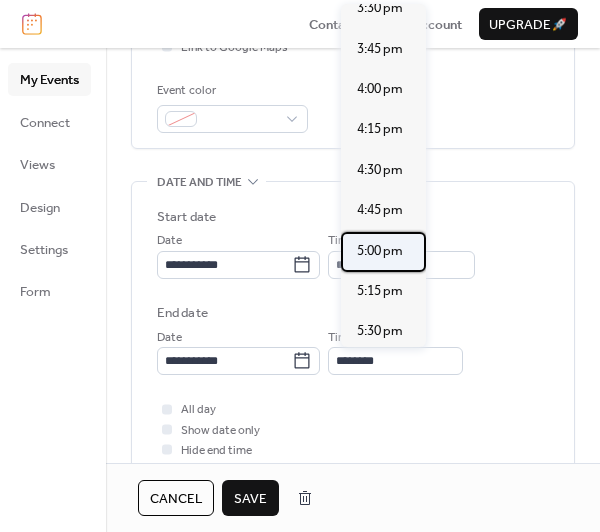 click on "5:00 pm" at bounding box center (380, 251) 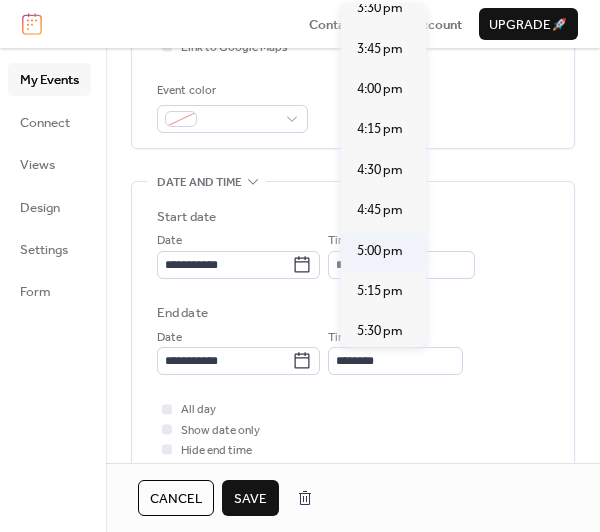 type on "*******" 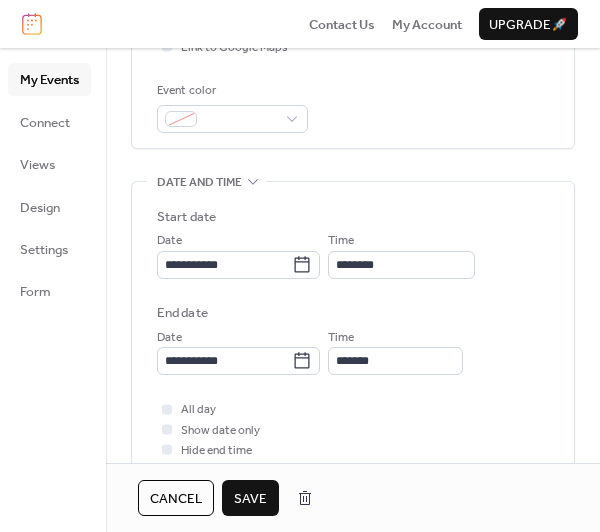 click on "Save" at bounding box center [250, 499] 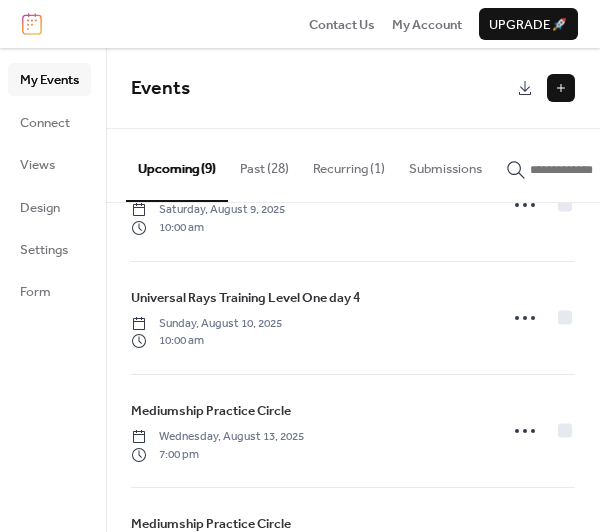 scroll, scrollTop: 400, scrollLeft: 0, axis: vertical 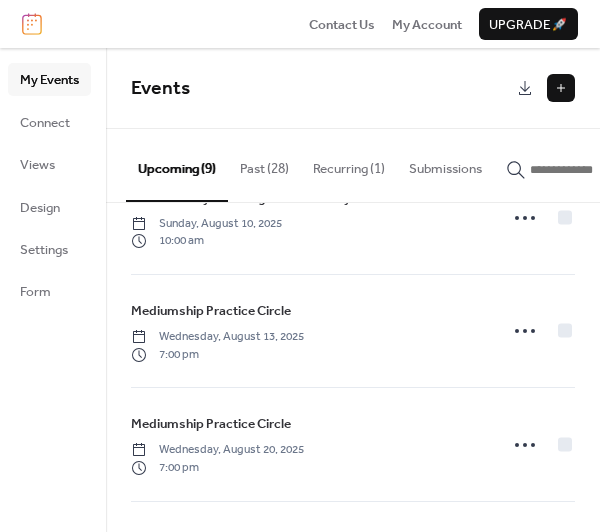 click on "Past (28)" at bounding box center [264, 164] 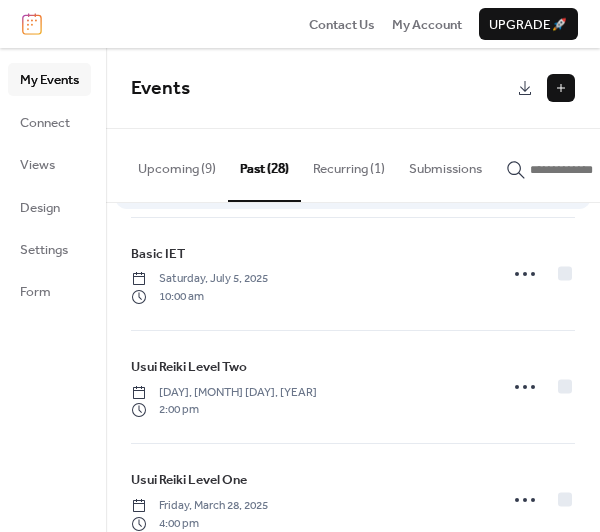 scroll, scrollTop: 200, scrollLeft: 0, axis: vertical 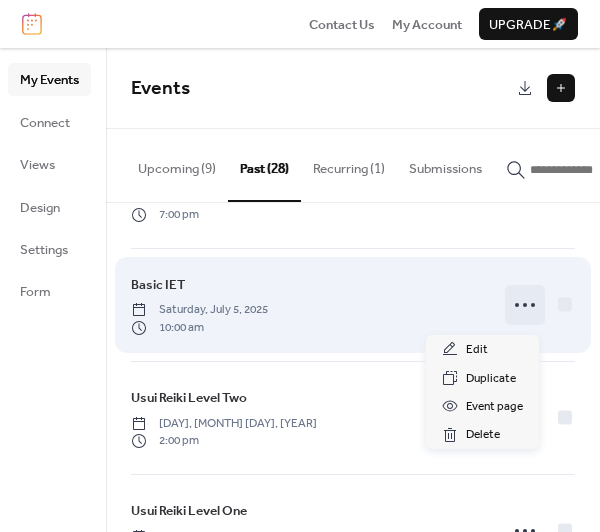 click 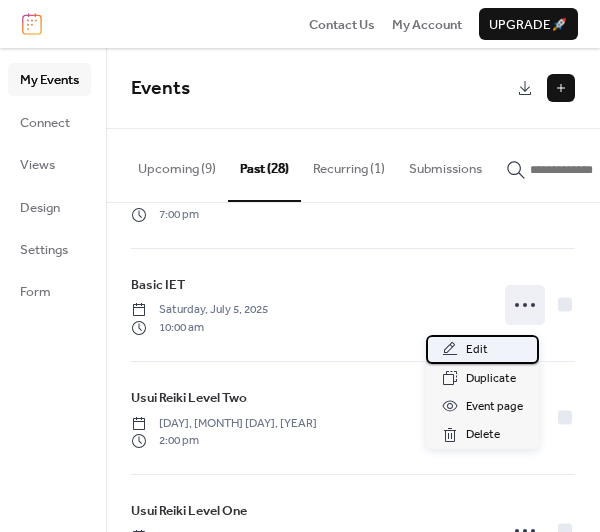 click on "Edit" at bounding box center (477, 350) 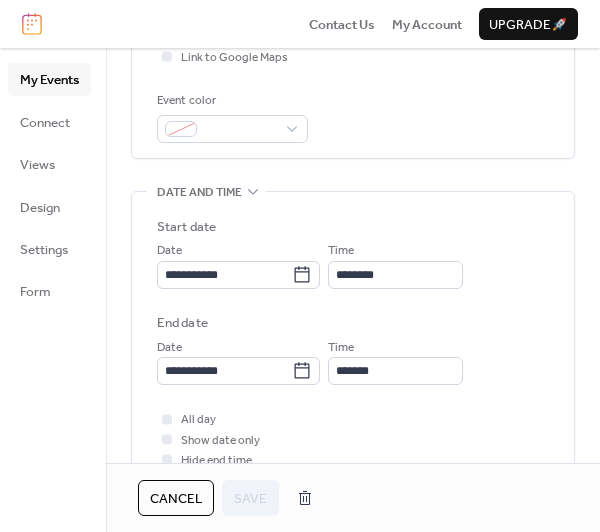 scroll, scrollTop: 500, scrollLeft: 0, axis: vertical 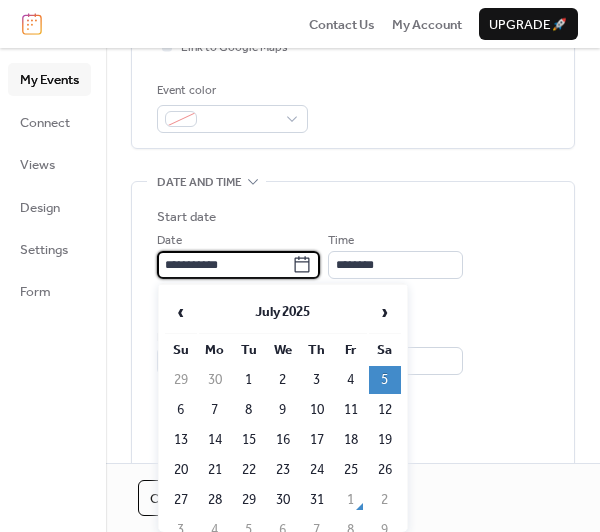click on "**********" at bounding box center [224, 265] 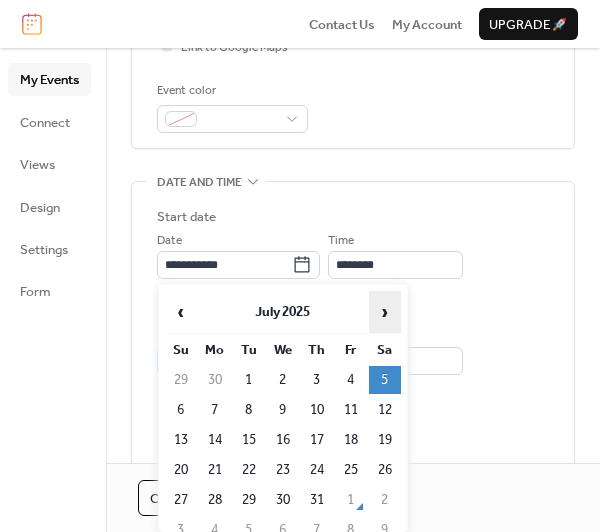 click on "›" at bounding box center [385, 312] 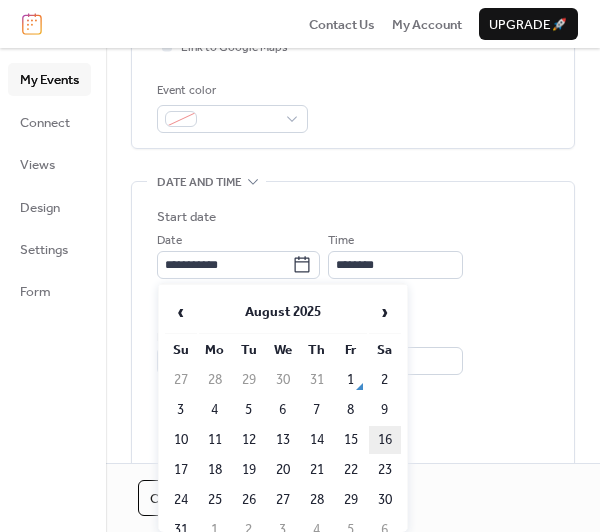 click on "16" at bounding box center (385, 440) 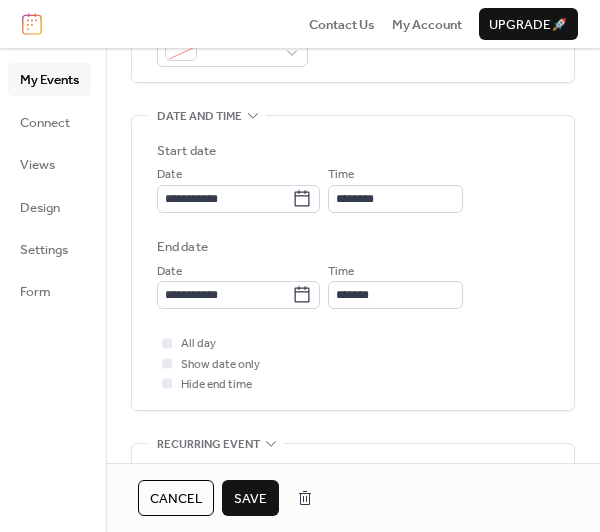 scroll, scrollTop: 600, scrollLeft: 0, axis: vertical 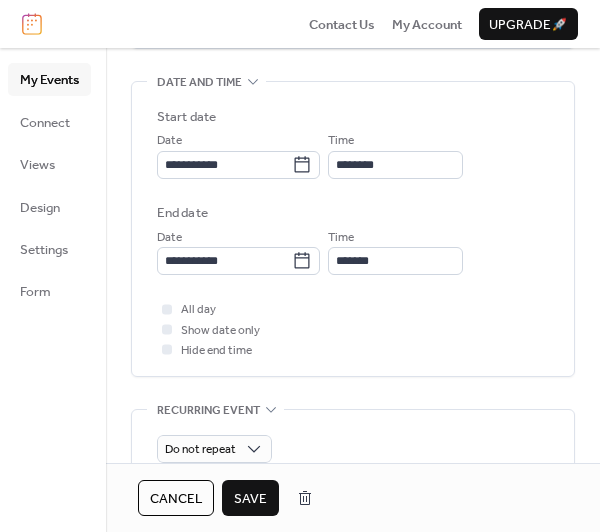 click on "Save" at bounding box center [250, 499] 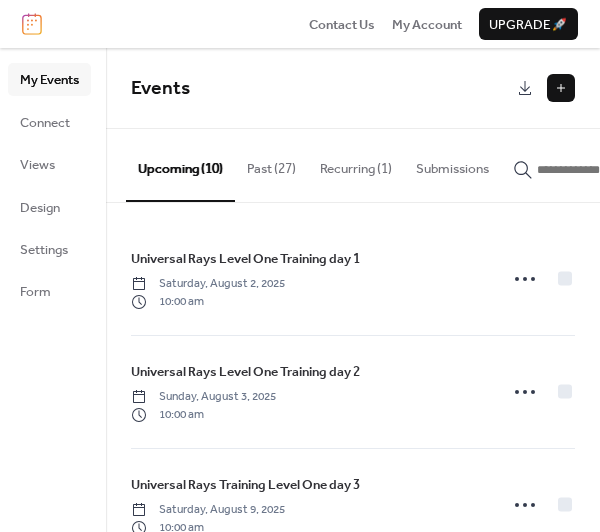 click on "Past (27)" at bounding box center (271, 164) 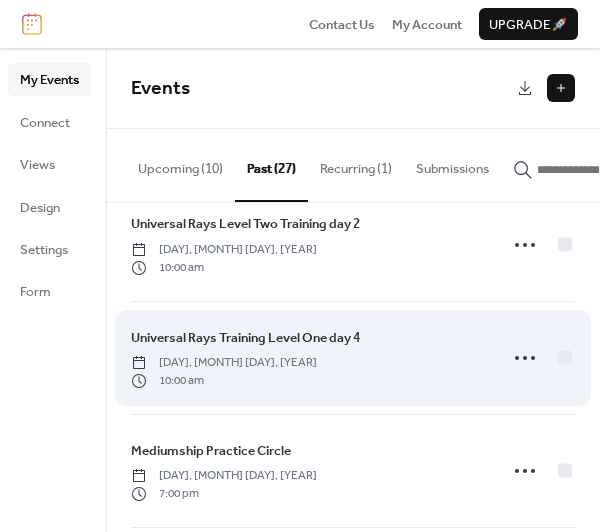 scroll, scrollTop: 500, scrollLeft: 0, axis: vertical 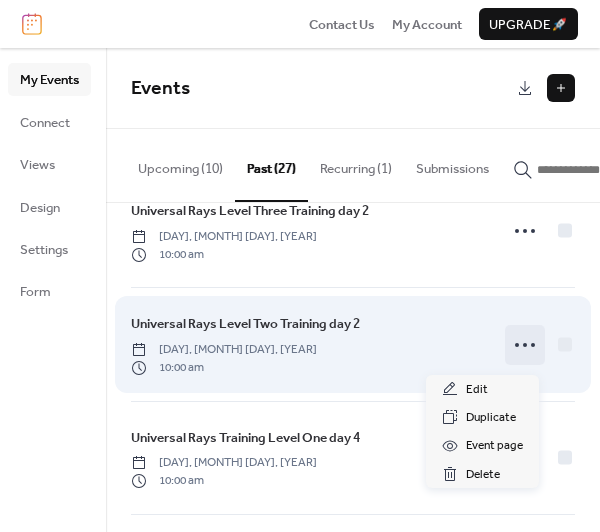 click 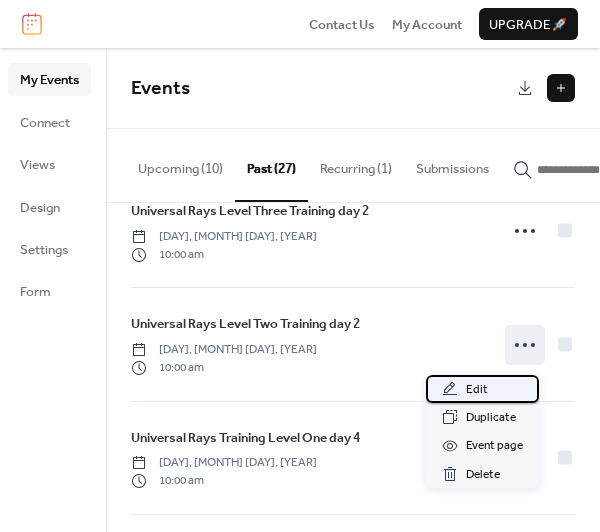 click on "Edit" at bounding box center [482, 389] 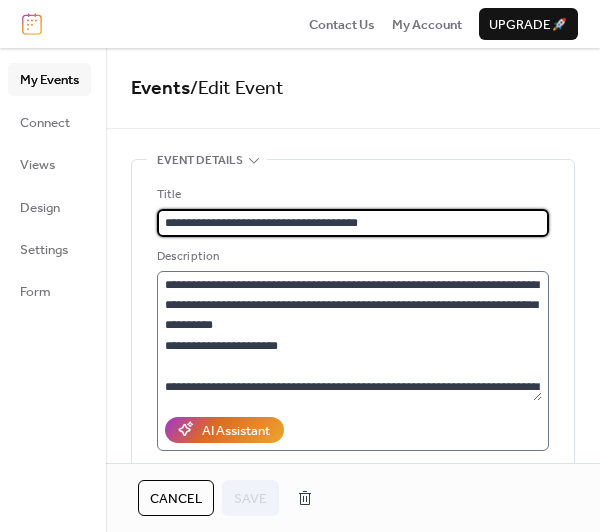 scroll, scrollTop: 20, scrollLeft: 0, axis: vertical 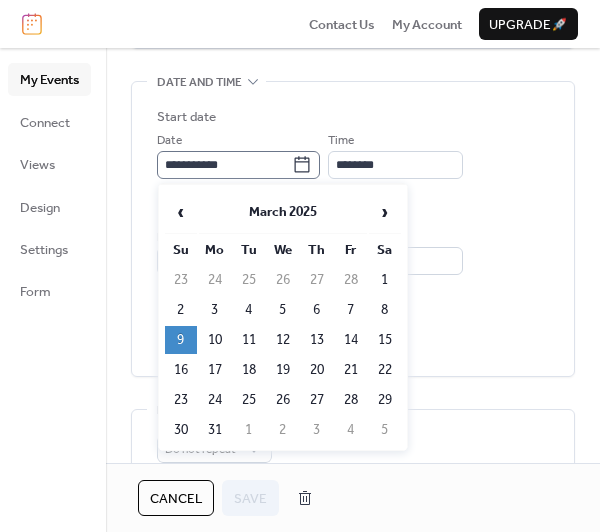 click 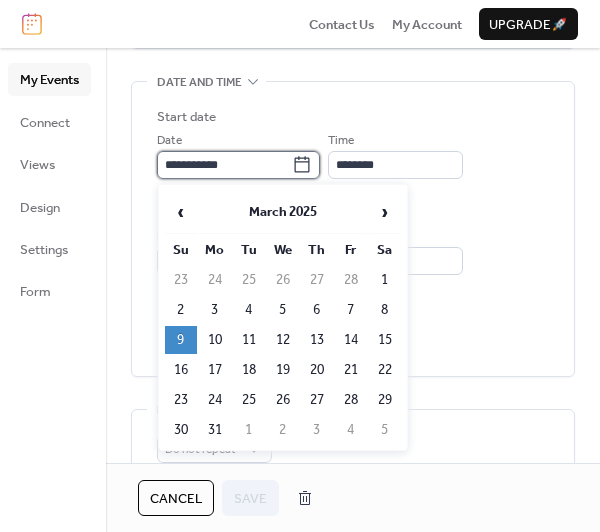 click on "**********" at bounding box center (224, 165) 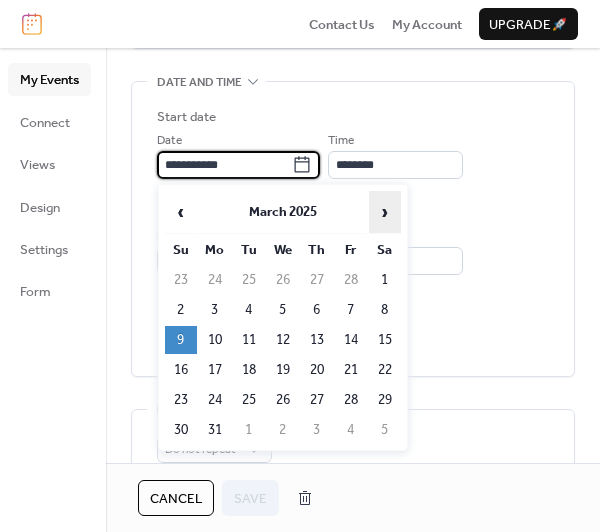 click on "›" at bounding box center (385, 212) 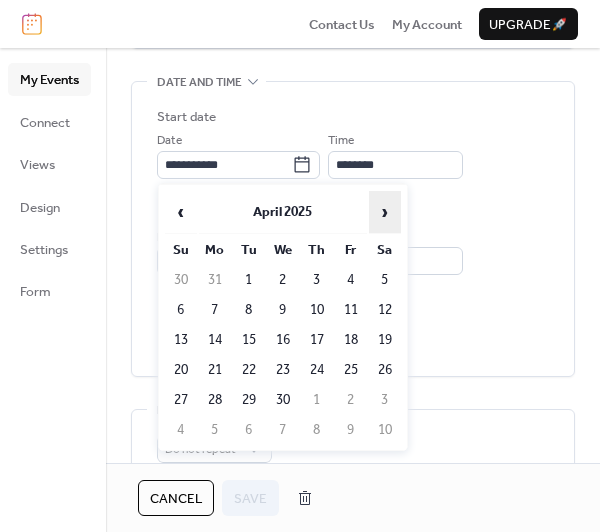 click on "›" at bounding box center [385, 212] 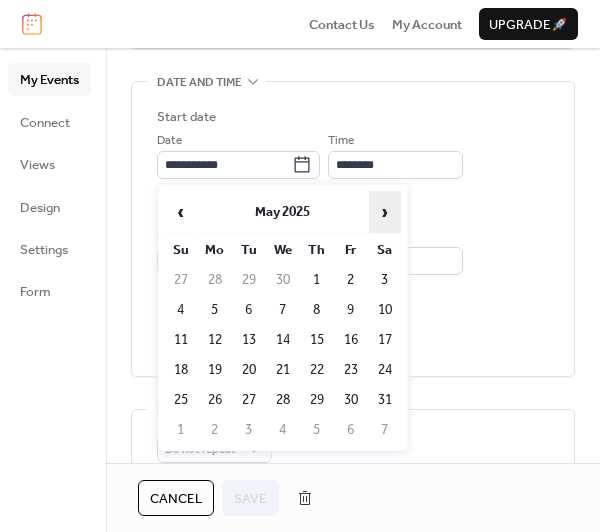 click on "›" at bounding box center (385, 212) 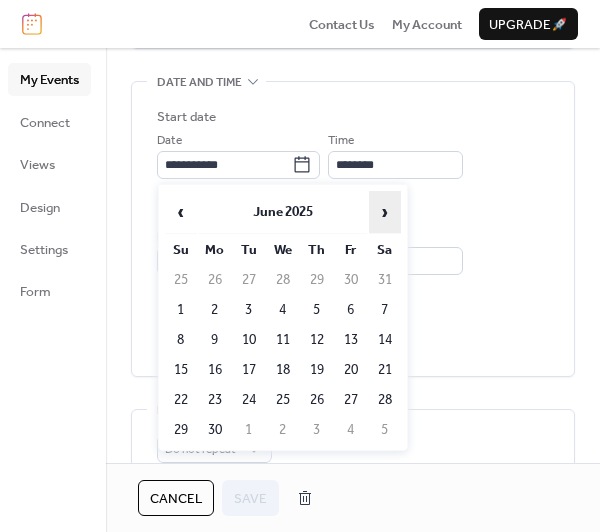 click on "›" at bounding box center [385, 212] 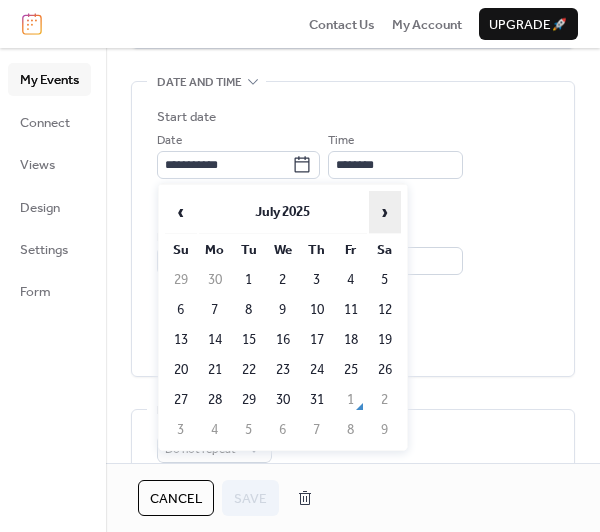 click on "›" at bounding box center (385, 212) 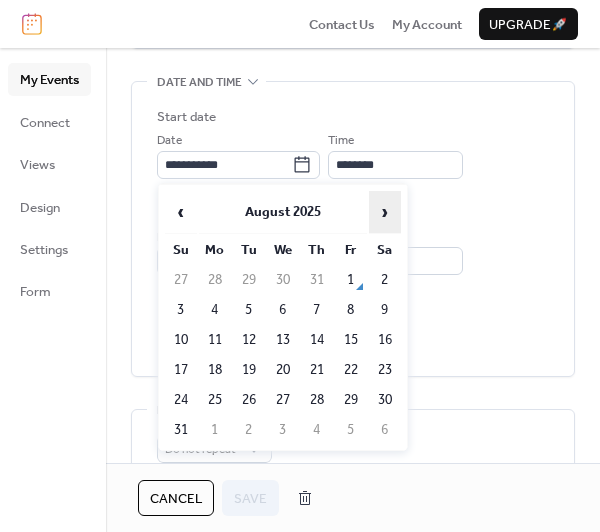click on "›" at bounding box center [385, 212] 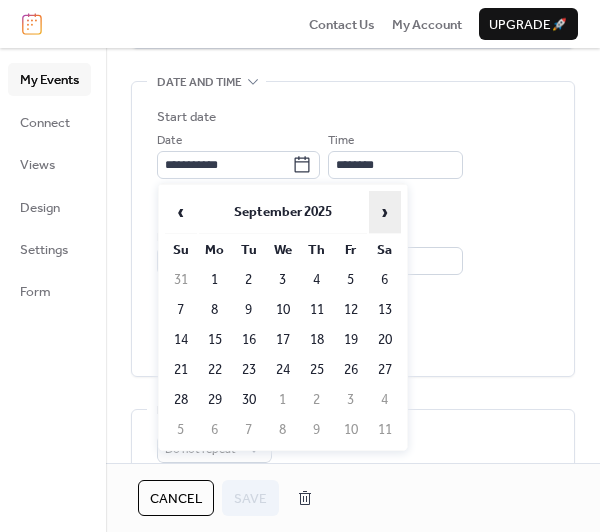 click on "›" at bounding box center (385, 212) 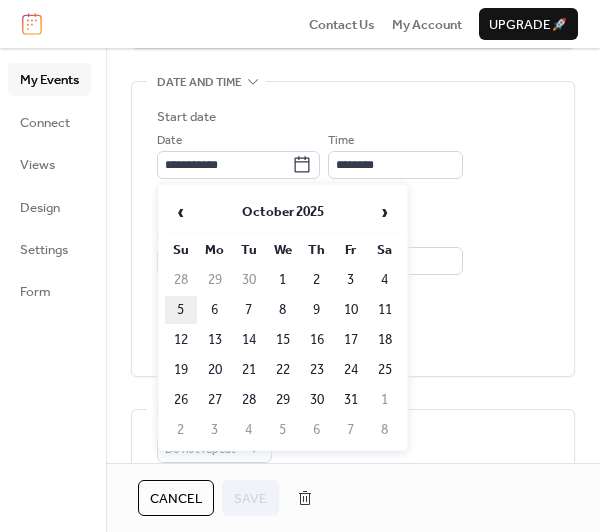 click on "5" at bounding box center (181, 310) 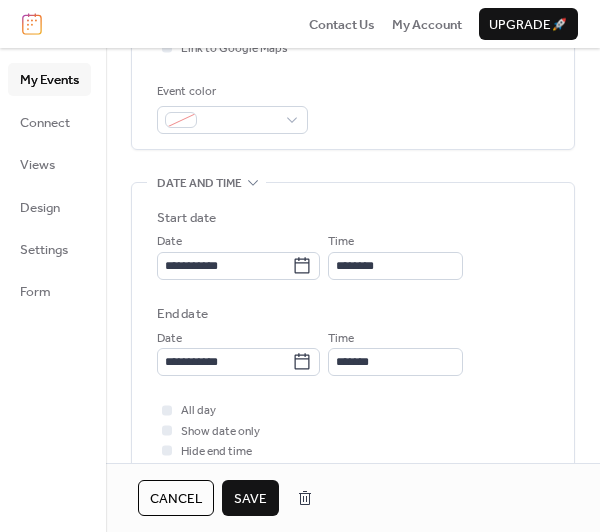 scroll, scrollTop: 500, scrollLeft: 0, axis: vertical 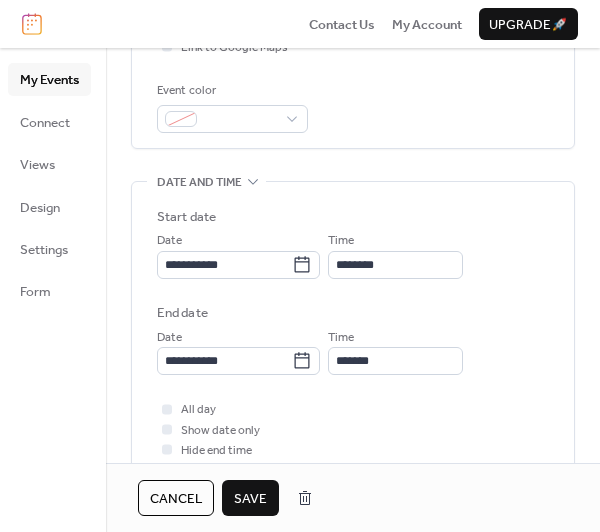 click on "Save" at bounding box center [250, 499] 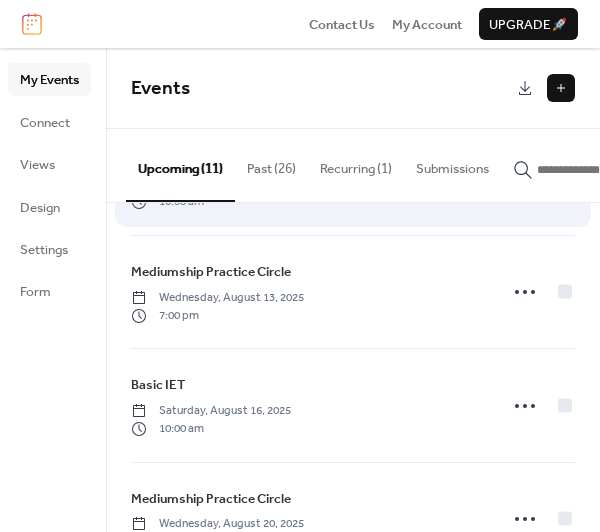 scroll, scrollTop: 500, scrollLeft: 0, axis: vertical 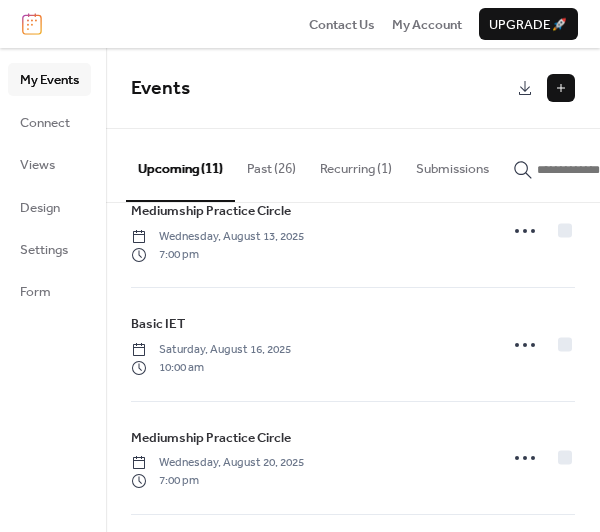 click on "Past (26)" at bounding box center (271, 164) 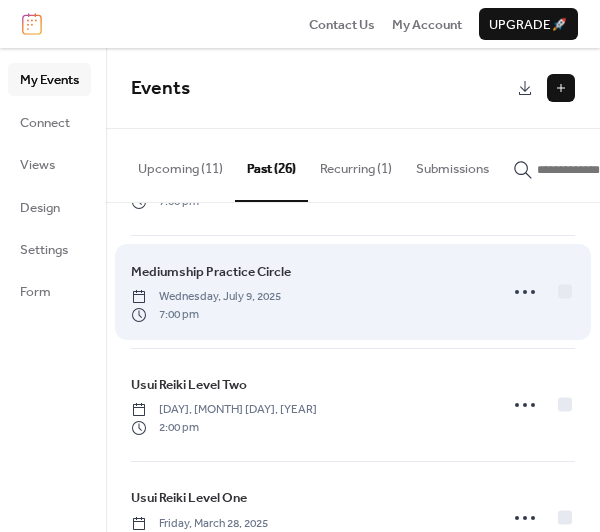 scroll, scrollTop: 200, scrollLeft: 0, axis: vertical 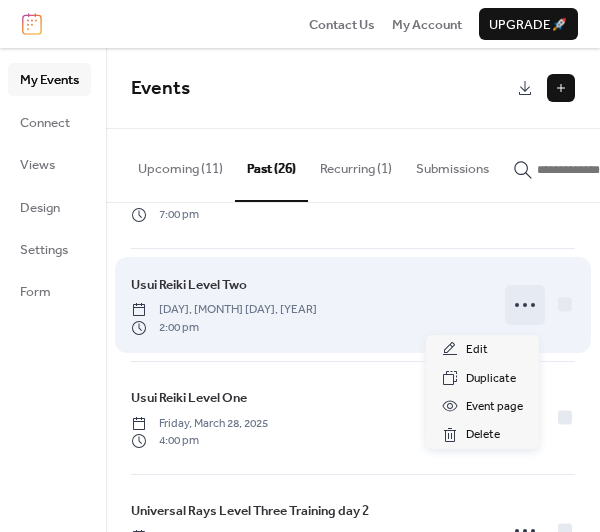 click 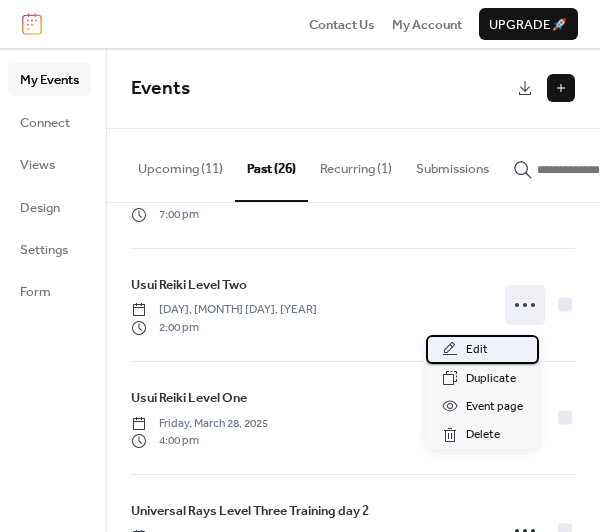 click on "Edit" at bounding box center (482, 349) 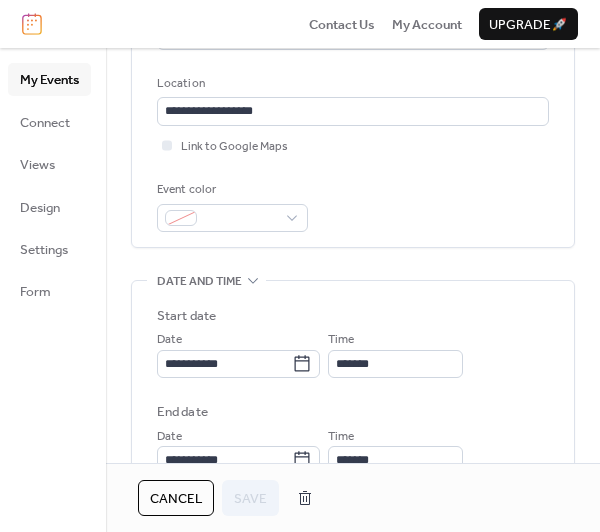 scroll, scrollTop: 500, scrollLeft: 0, axis: vertical 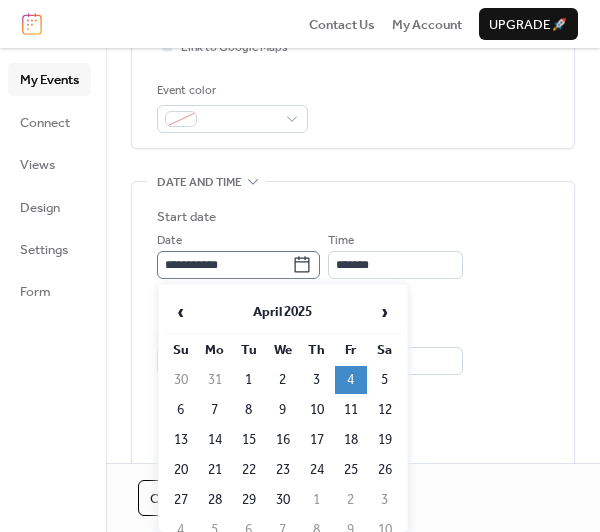 click 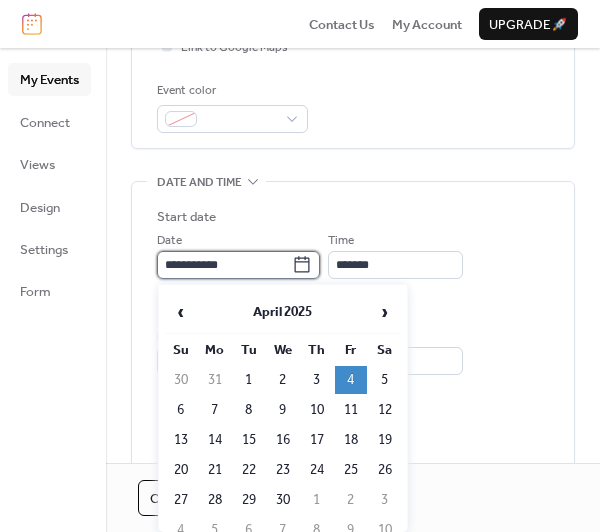 click on "**********" at bounding box center (224, 265) 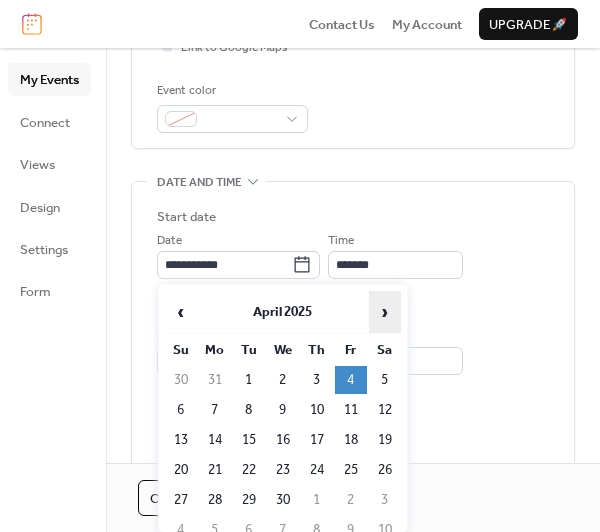 click on "›" at bounding box center (385, 312) 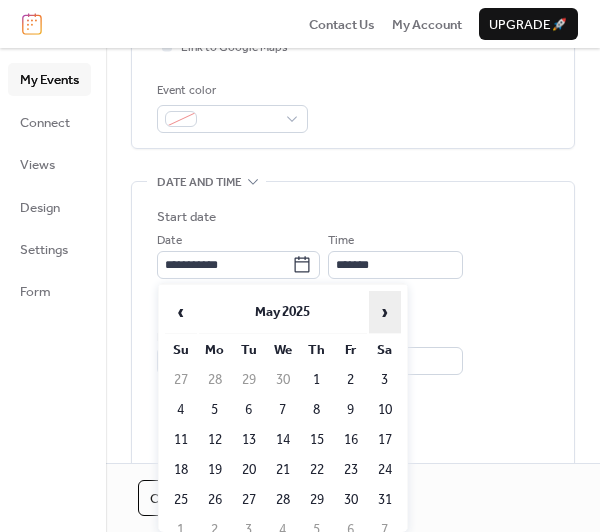 click on "›" at bounding box center [385, 312] 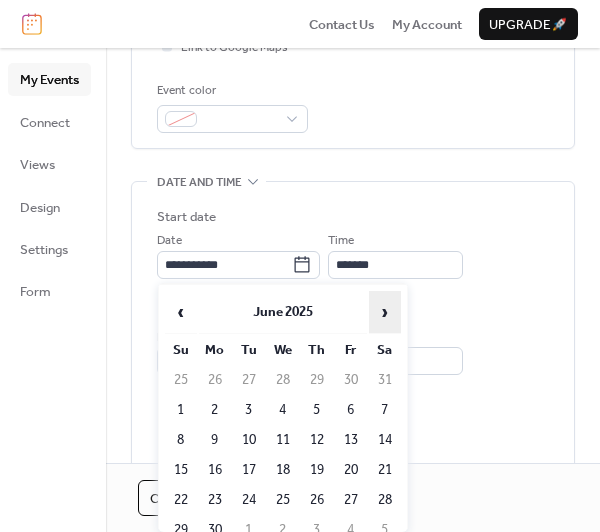 click on "›" at bounding box center (385, 312) 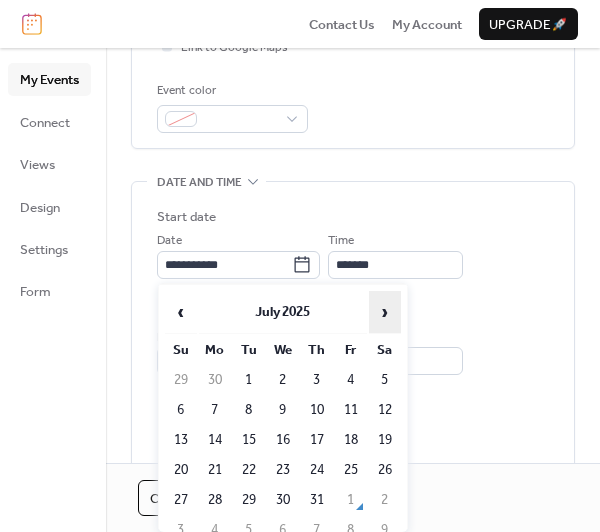 click on "›" at bounding box center (385, 312) 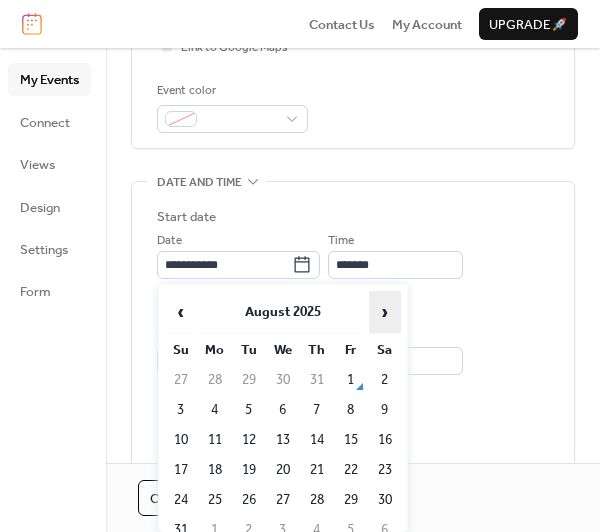 click on "›" at bounding box center [385, 312] 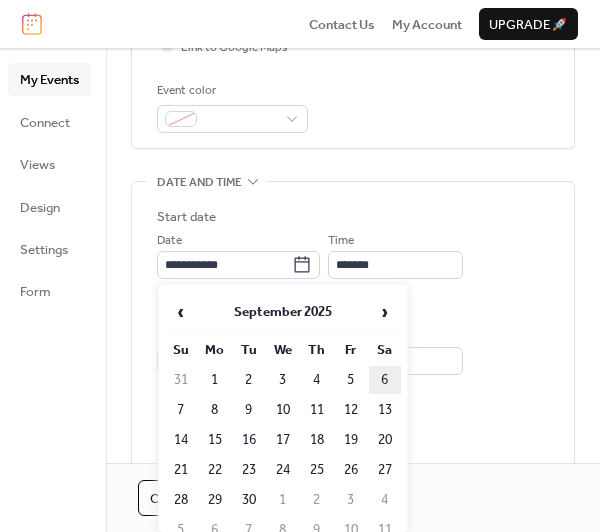 click on "6" at bounding box center (385, 380) 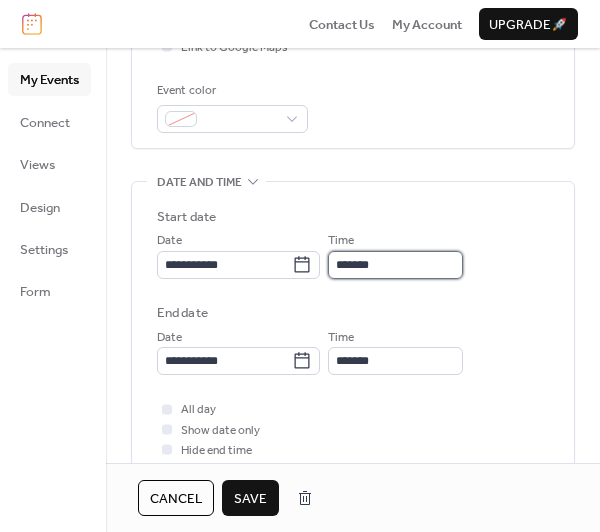 click on "*******" at bounding box center [395, 265] 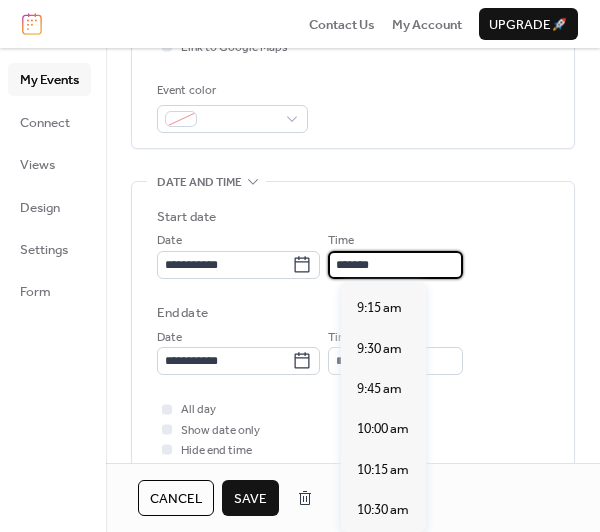 scroll, scrollTop: 1463, scrollLeft: 0, axis: vertical 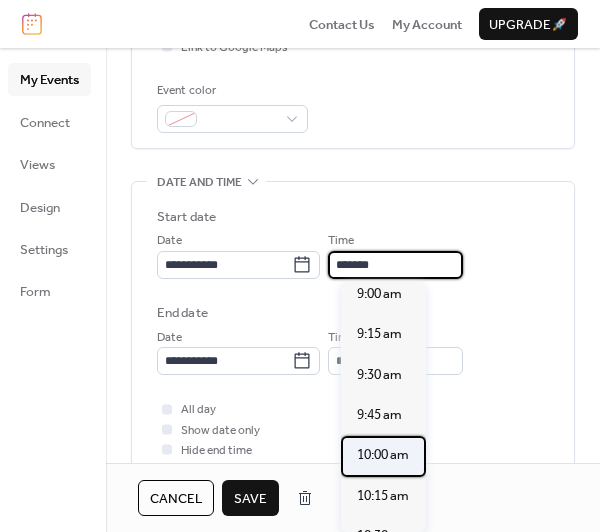 click on "10:00 am" at bounding box center (383, 455) 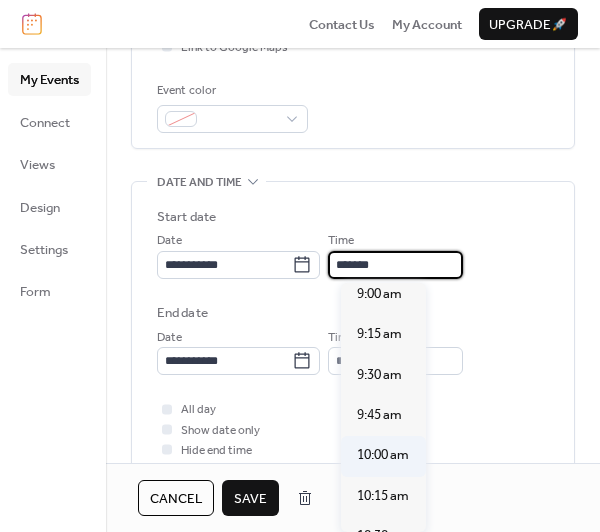 type on "********" 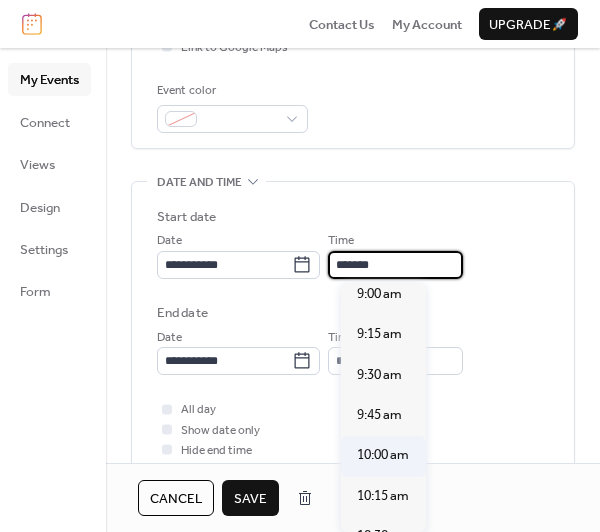type on "*******" 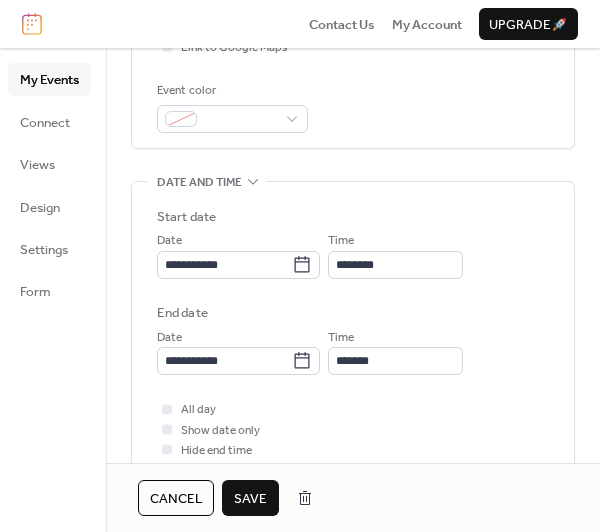 click on "Save" at bounding box center (250, 499) 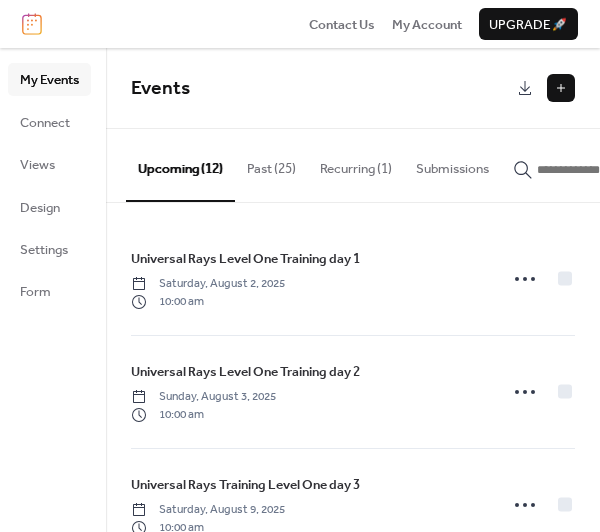 click on "Past (25)" at bounding box center (271, 164) 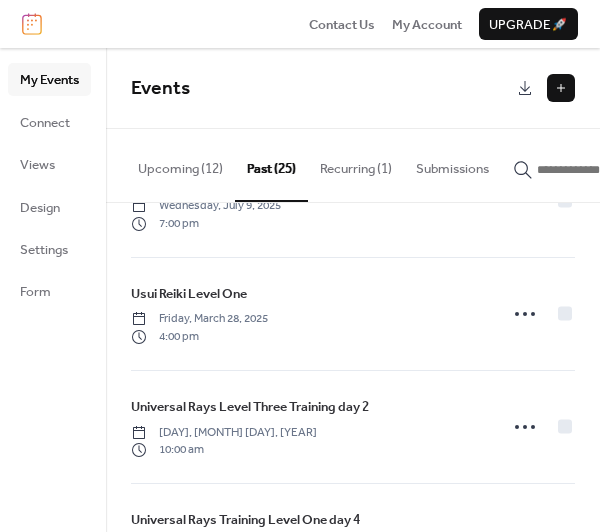 scroll, scrollTop: 200, scrollLeft: 0, axis: vertical 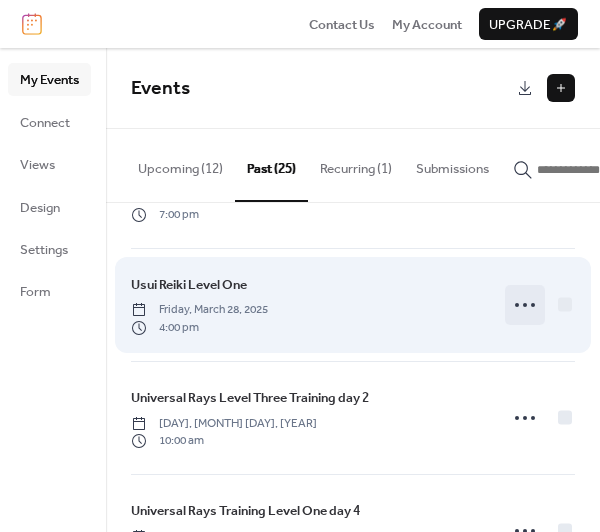 click 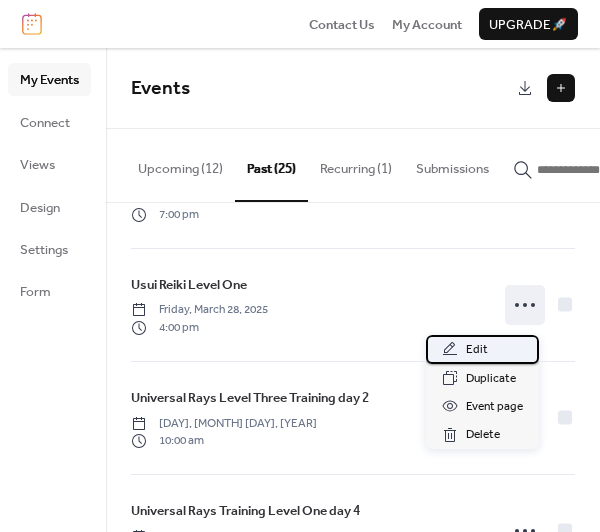 click on "Edit" at bounding box center (477, 350) 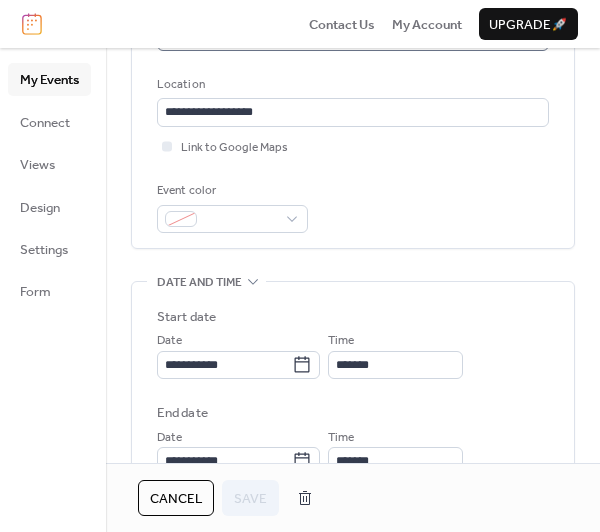 scroll, scrollTop: 500, scrollLeft: 0, axis: vertical 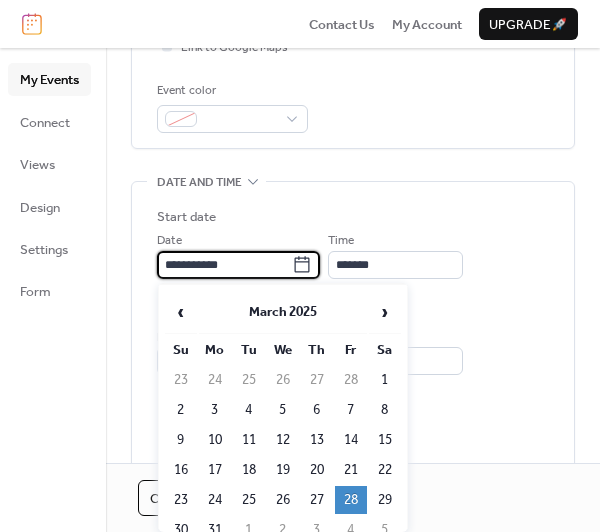 click on "**********" at bounding box center (224, 265) 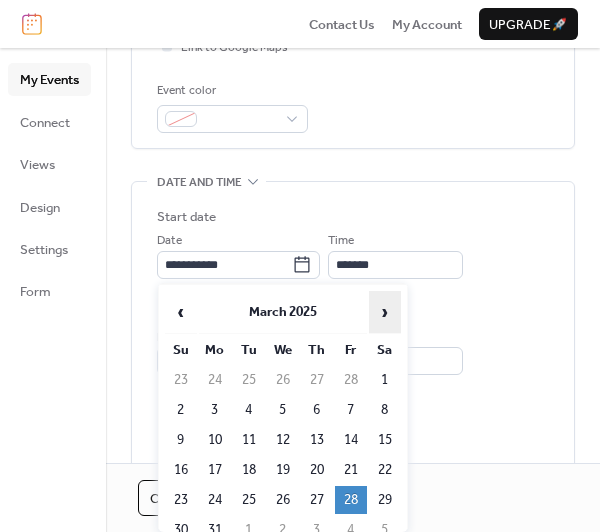 click on "›" at bounding box center (385, 312) 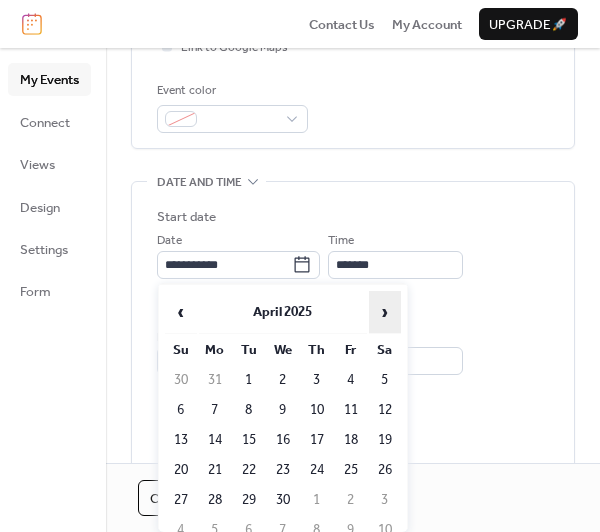 click on "›" at bounding box center [385, 312] 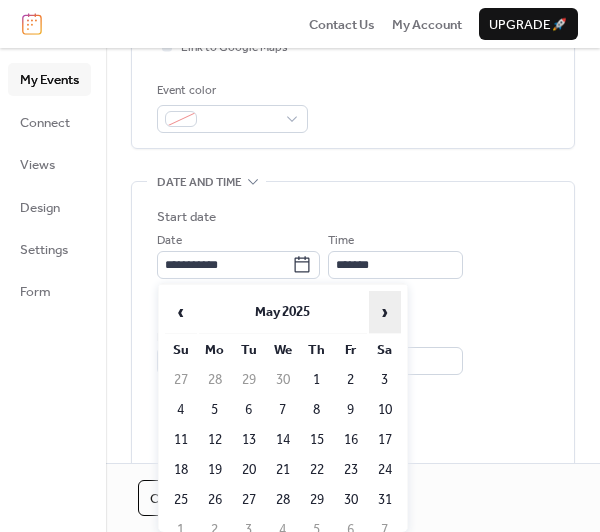 click on "›" at bounding box center (385, 312) 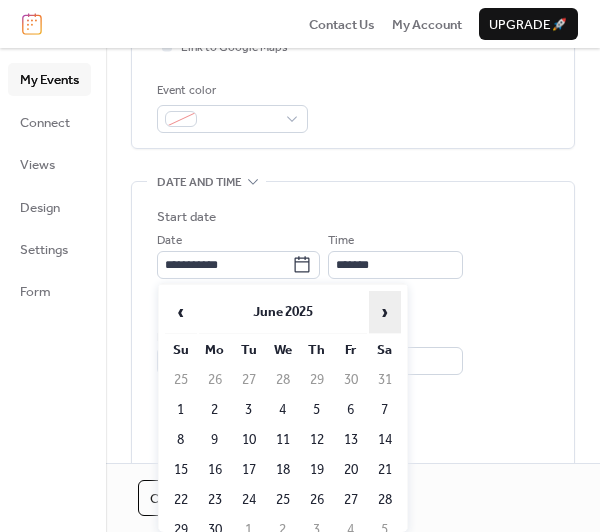 click on "›" at bounding box center [385, 312] 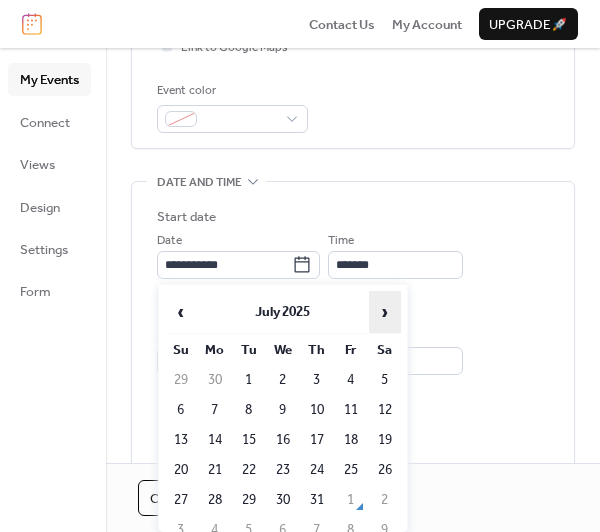 click on "›" at bounding box center (385, 312) 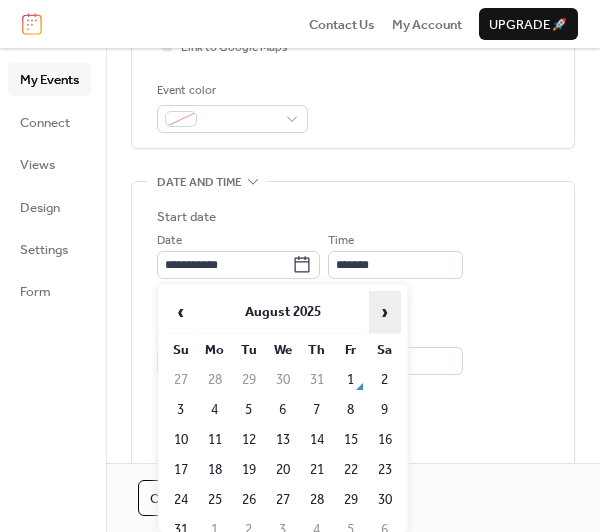 click on "›" at bounding box center (385, 312) 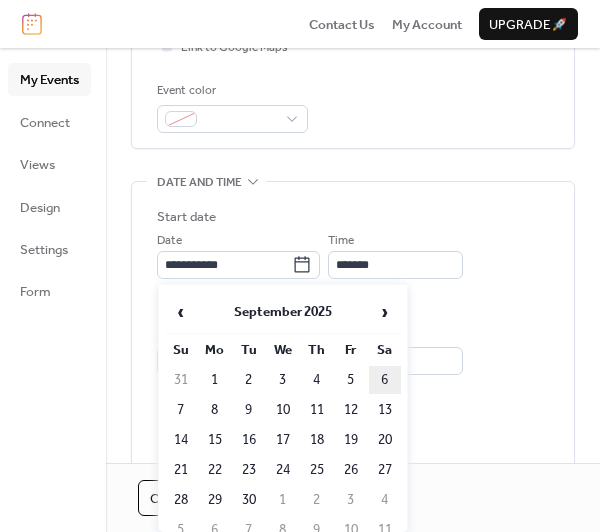 click on "6" at bounding box center (385, 380) 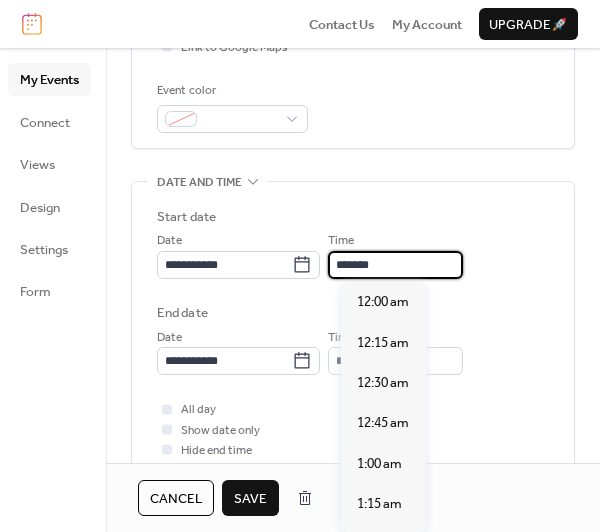 scroll, scrollTop: 2586, scrollLeft: 0, axis: vertical 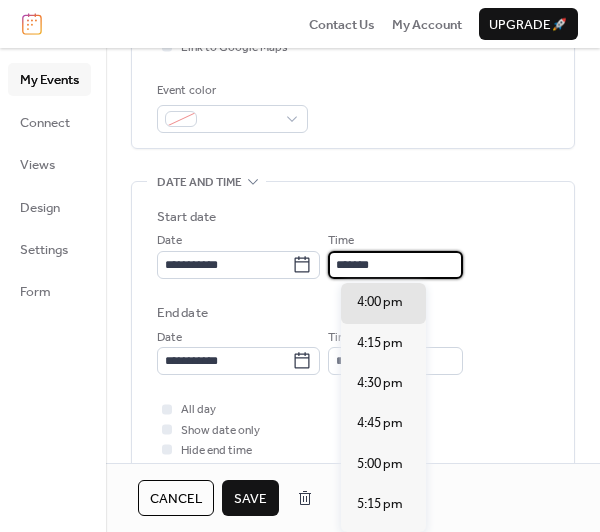 drag, startPoint x: 350, startPoint y: 261, endPoint x: 381, endPoint y: 283, distance: 38.013157 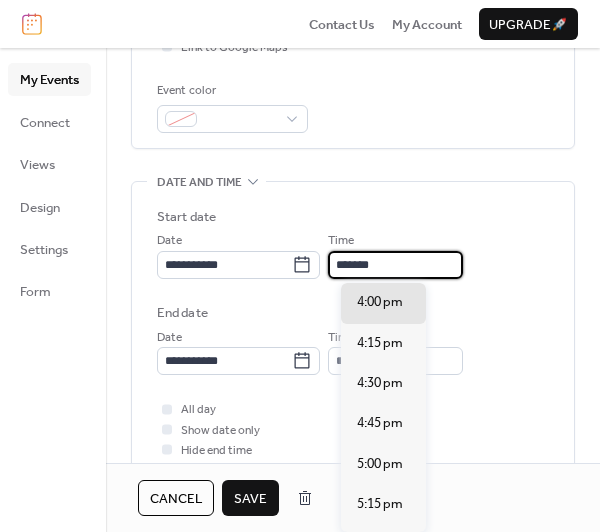 click on "*******" at bounding box center (395, 265) 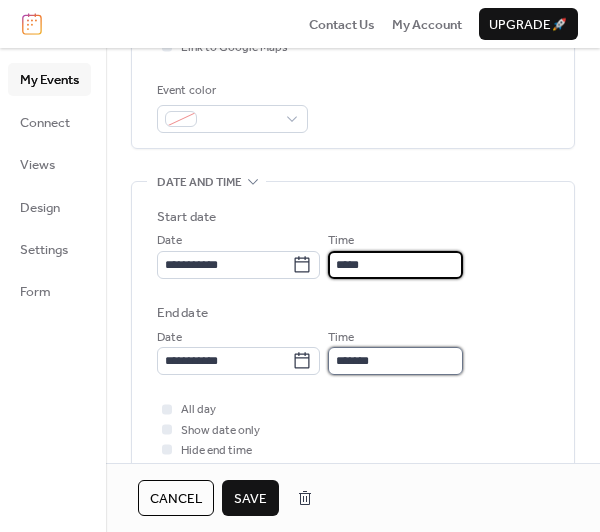 type on "********" 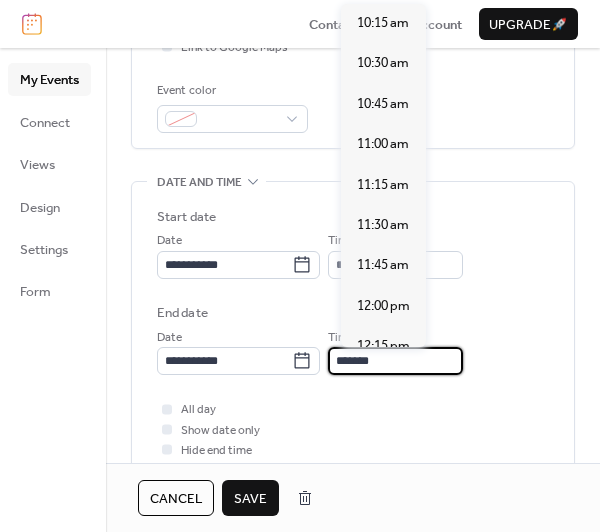 scroll, scrollTop: 768, scrollLeft: 0, axis: vertical 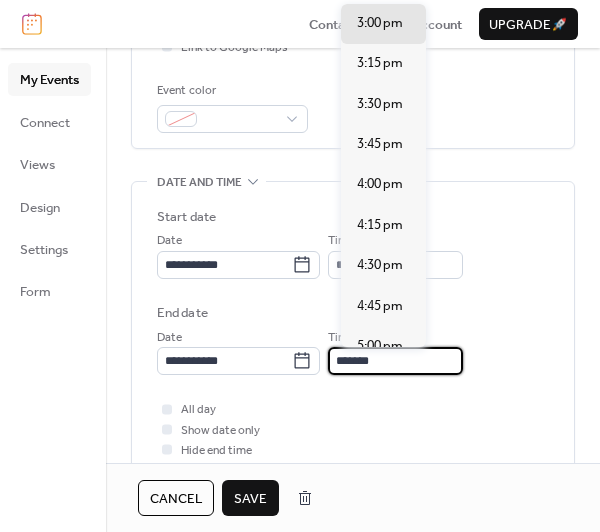 drag, startPoint x: 344, startPoint y: 360, endPoint x: 363, endPoint y: 362, distance: 19.104973 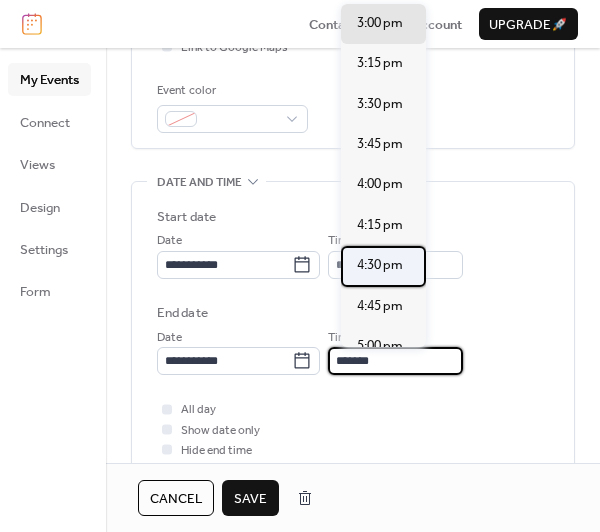 click on "4:30 pm" at bounding box center (380, 265) 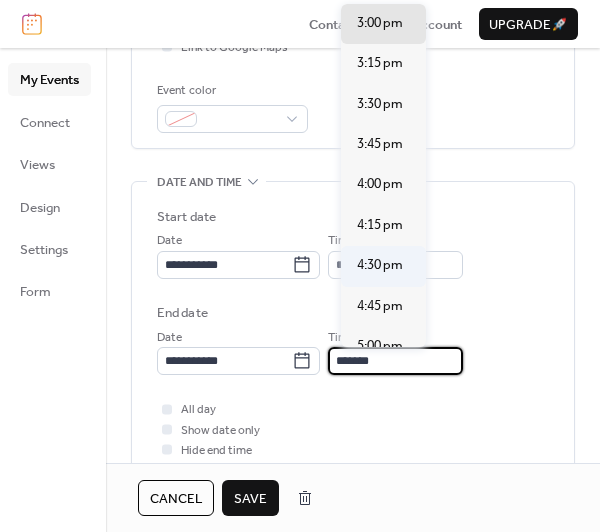type on "*******" 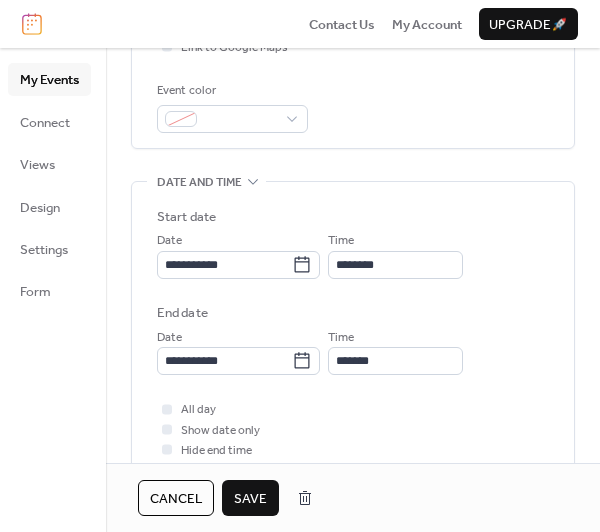 click on "Save" at bounding box center (250, 499) 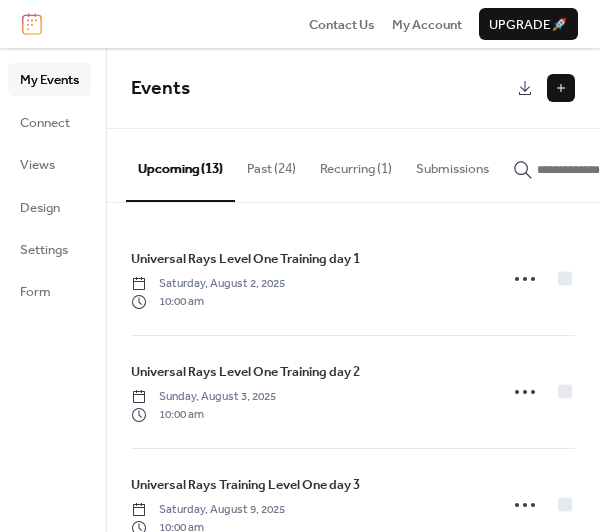 click on "Upcoming (13)" at bounding box center (180, 165) 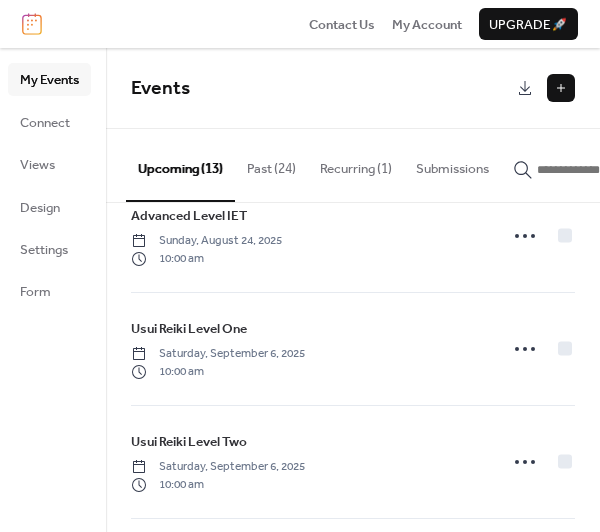 scroll, scrollTop: 1000, scrollLeft: 0, axis: vertical 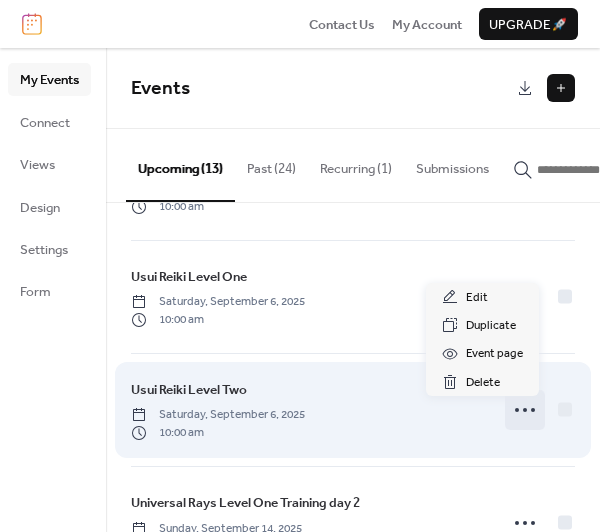 click 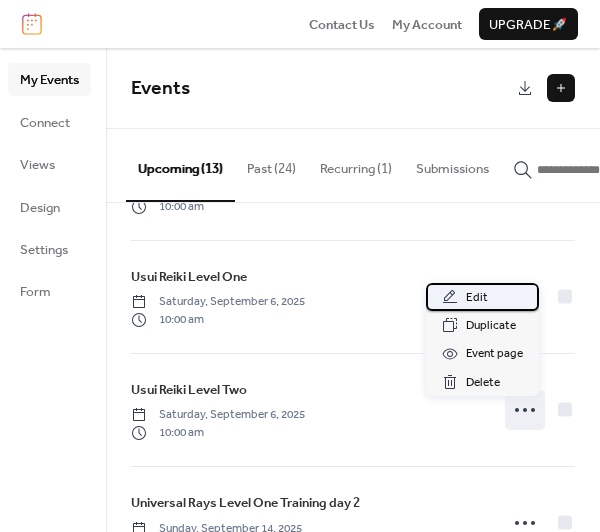 click on "Edit" at bounding box center [482, 297] 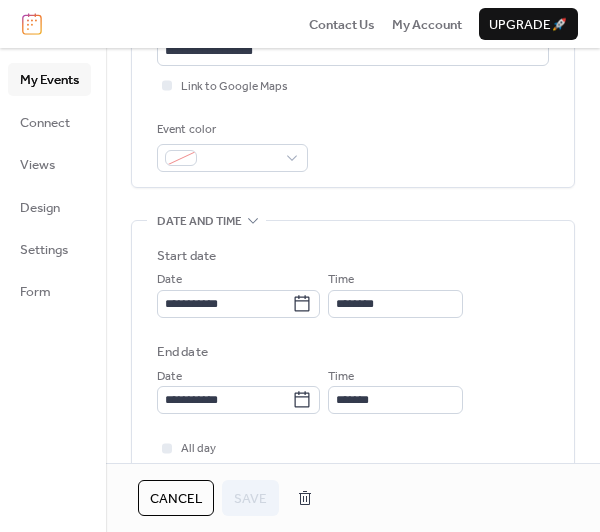 scroll, scrollTop: 500, scrollLeft: 0, axis: vertical 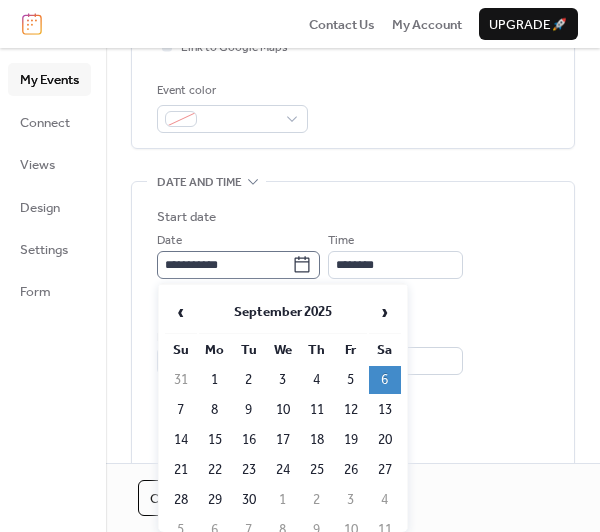 click 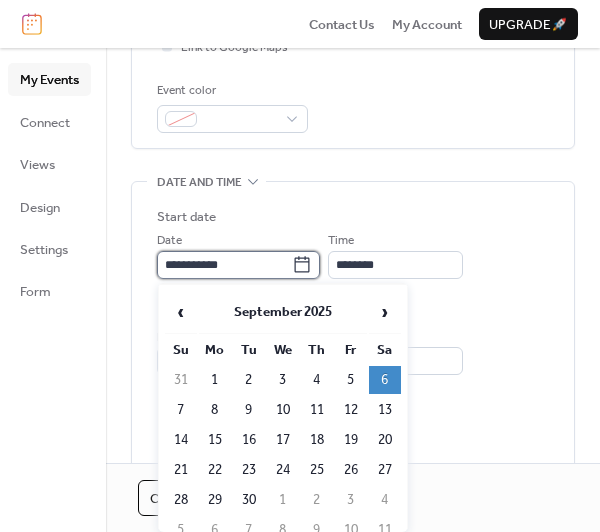 click on "**********" at bounding box center [224, 265] 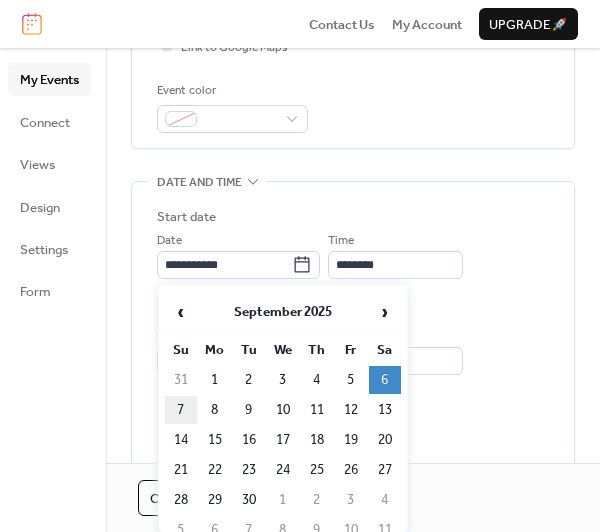 click on "7" at bounding box center (181, 410) 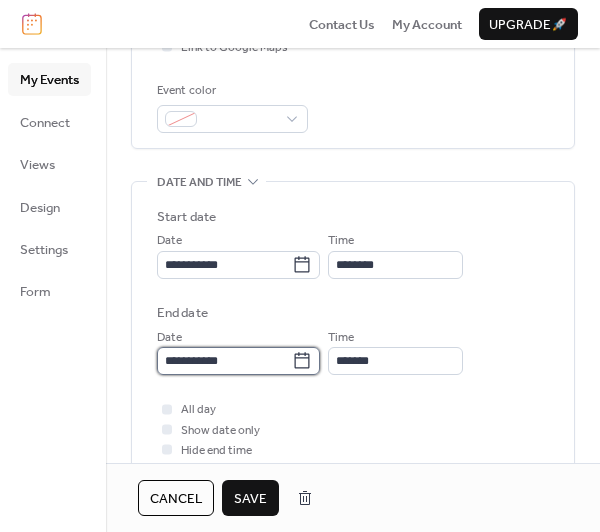 click on "**********" at bounding box center [224, 361] 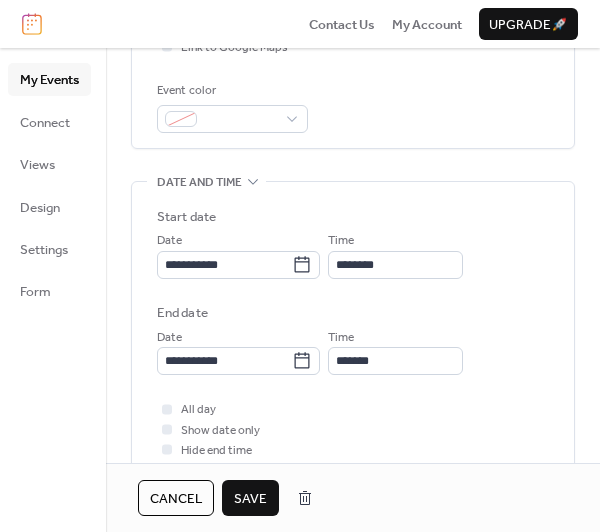click on "Save" at bounding box center (250, 499) 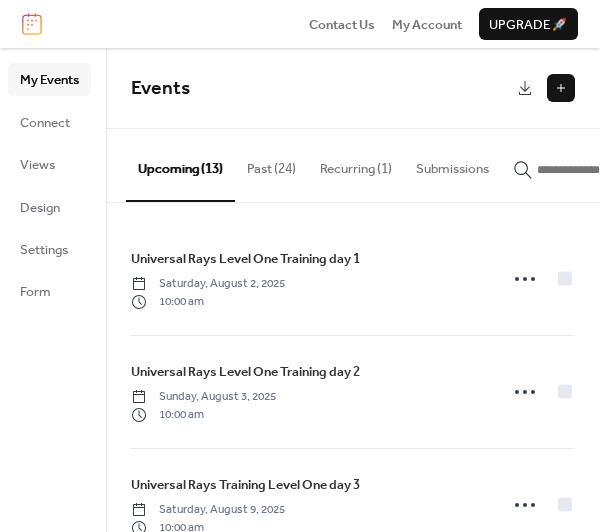 click on "Upcoming (13)" at bounding box center (180, 165) 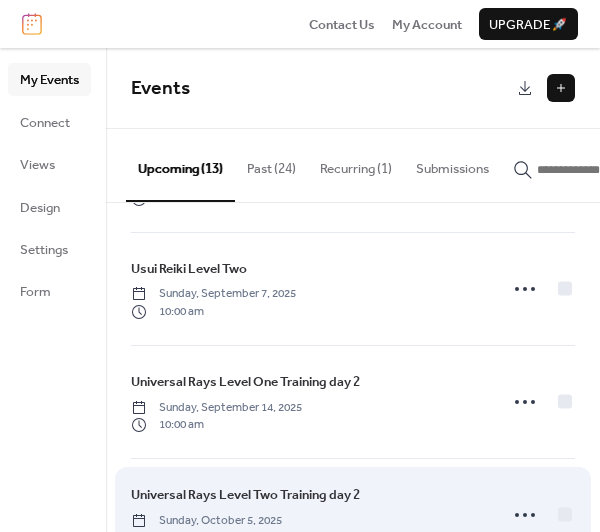 scroll, scrollTop: 1086, scrollLeft: 0, axis: vertical 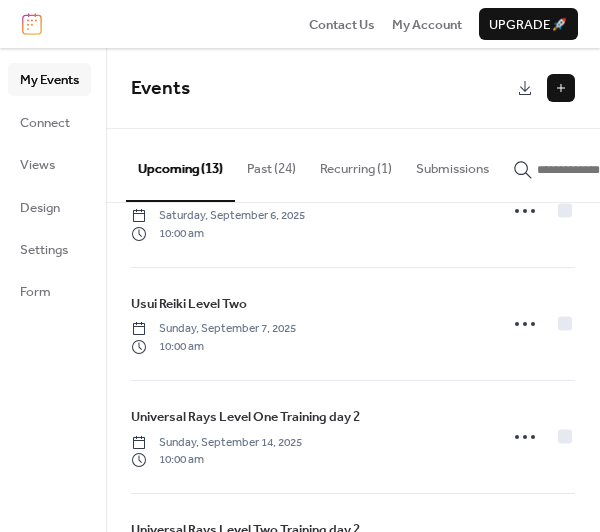 click on "Past (24)" at bounding box center (271, 164) 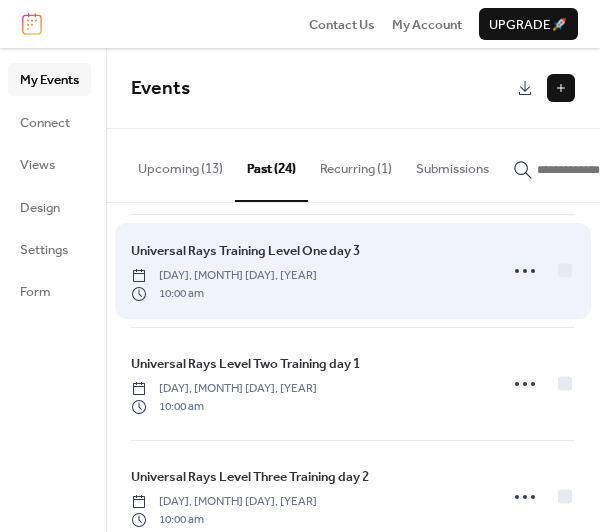 scroll, scrollTop: 900, scrollLeft: 0, axis: vertical 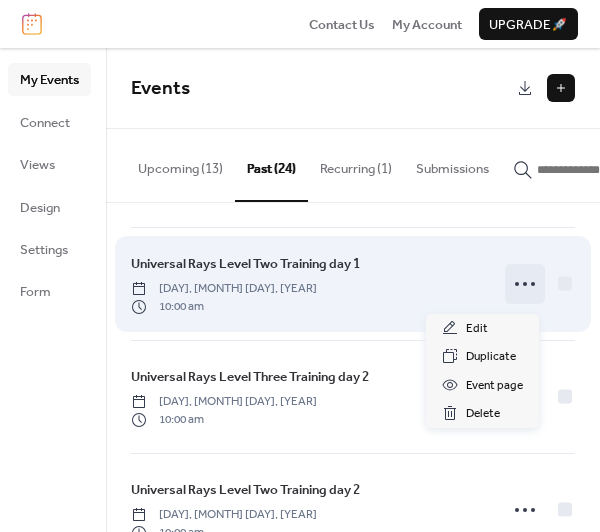 click 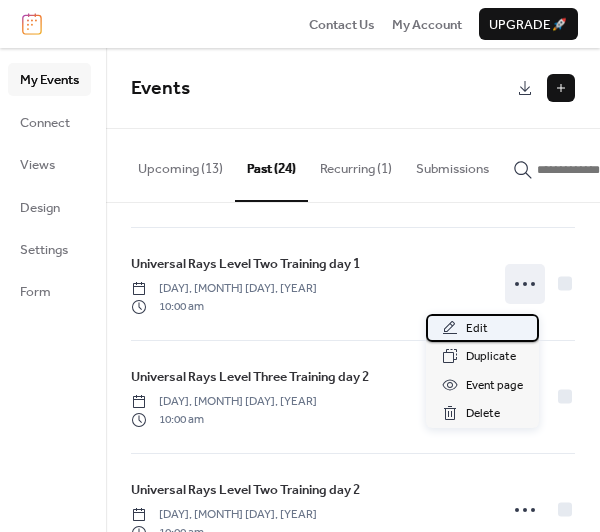 click on "Edit" at bounding box center (482, 328) 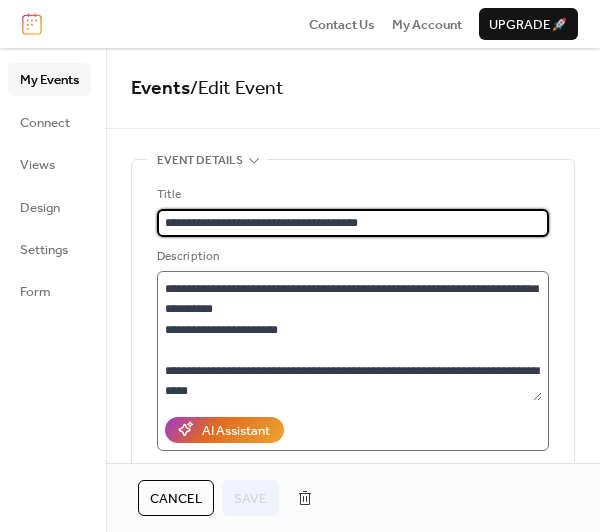 scroll, scrollTop: 20, scrollLeft: 0, axis: vertical 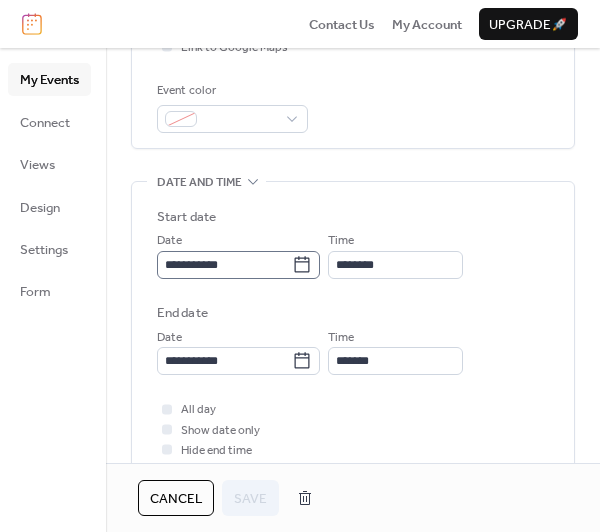 click 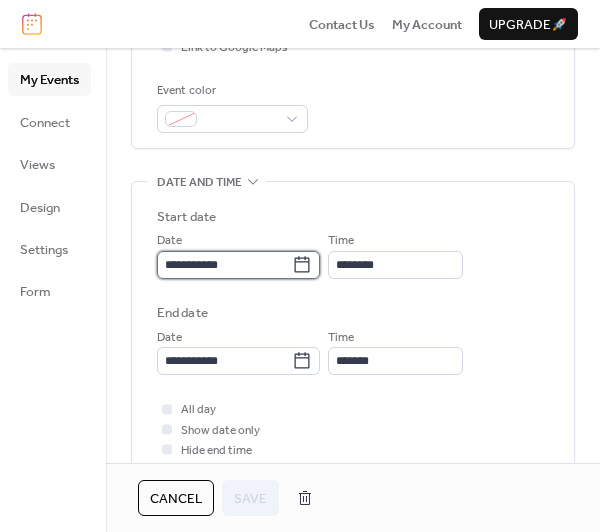 click on "**********" at bounding box center (224, 265) 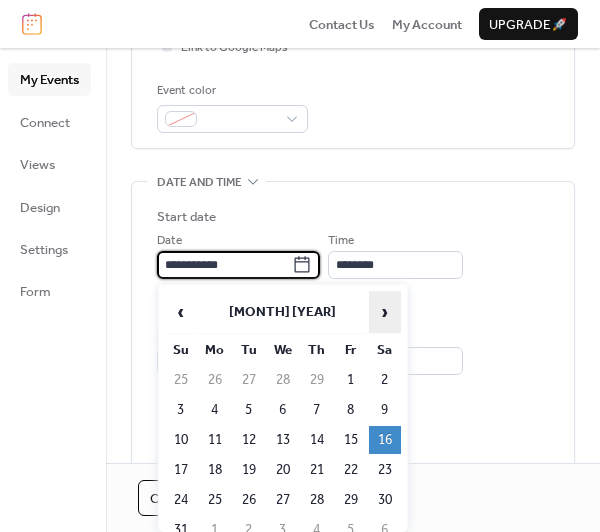 click on "›" at bounding box center (385, 312) 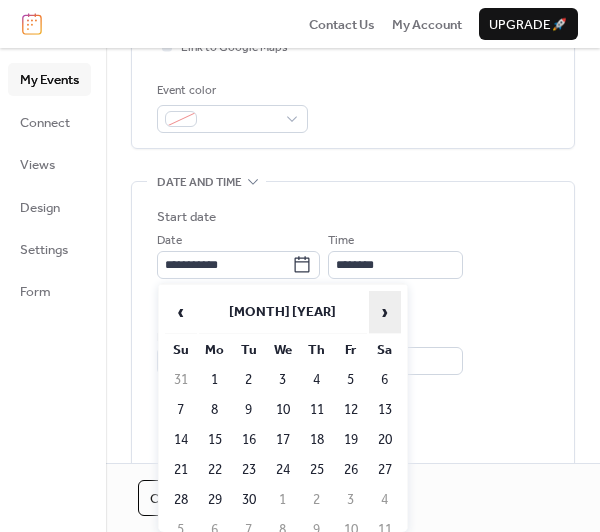 click on "›" at bounding box center (385, 312) 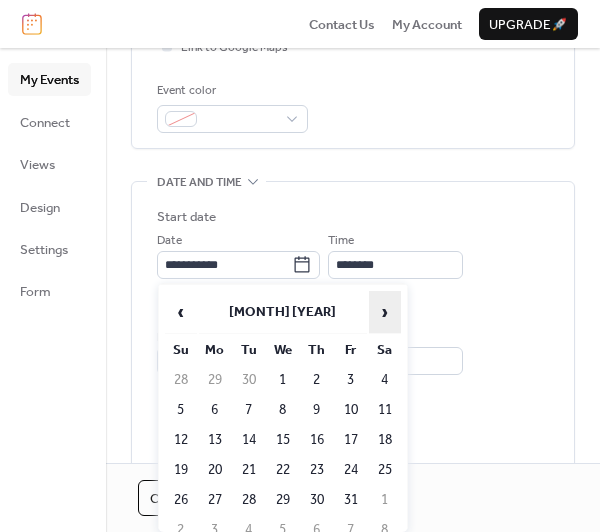click on "›" at bounding box center [385, 312] 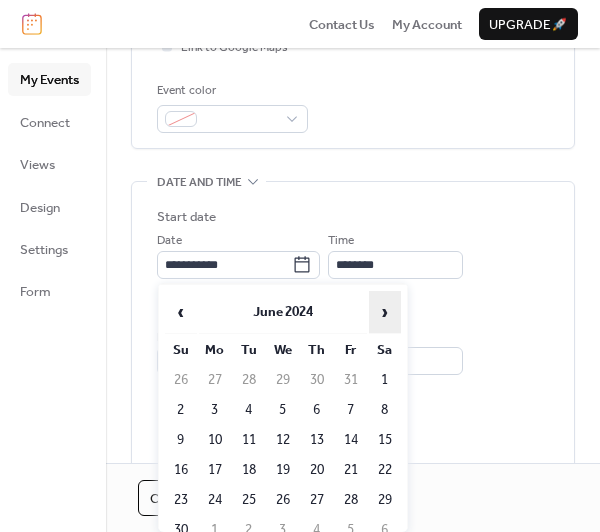 click on "›" at bounding box center (385, 312) 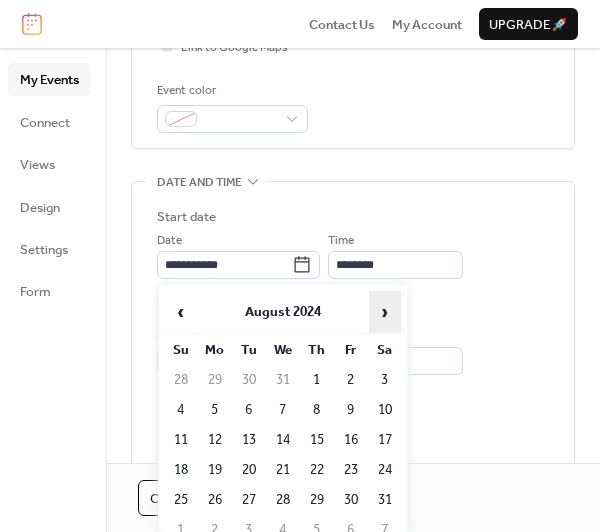 click on "›" at bounding box center (385, 312) 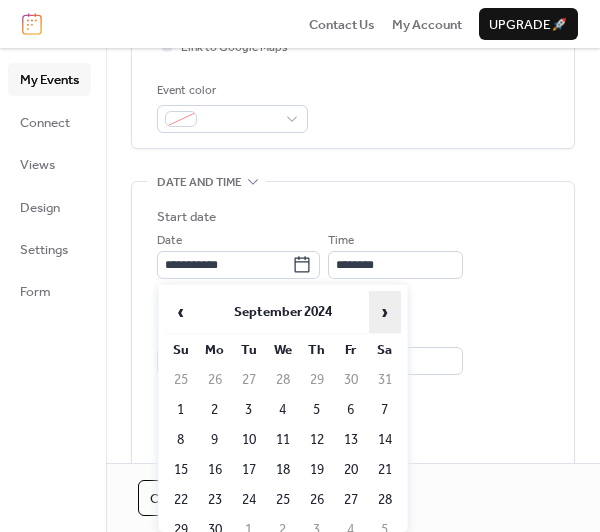 click on "›" at bounding box center [385, 312] 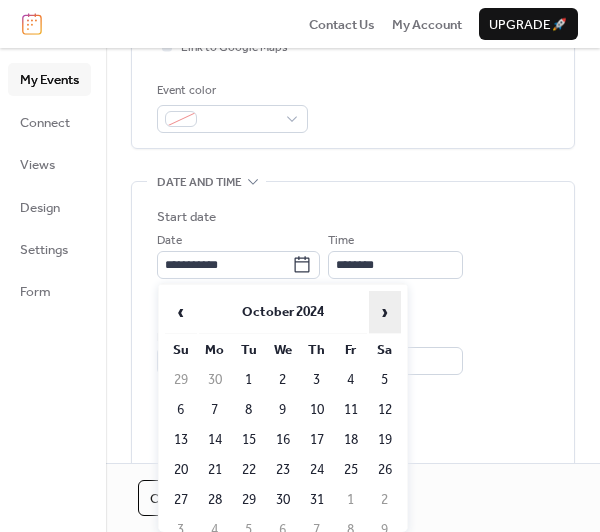 click on "›" at bounding box center [385, 312] 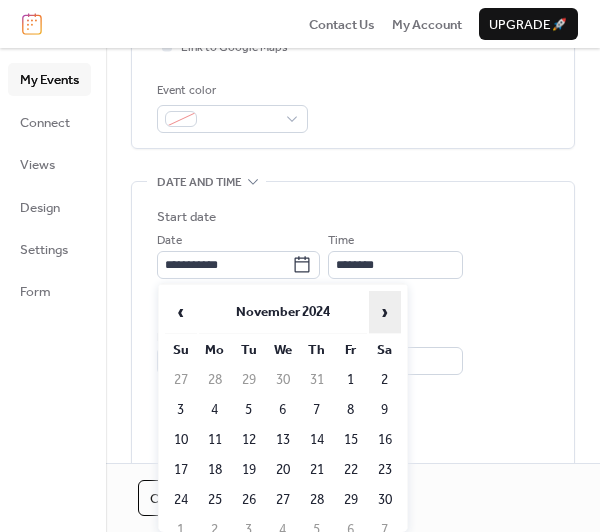 click on "›" at bounding box center (385, 312) 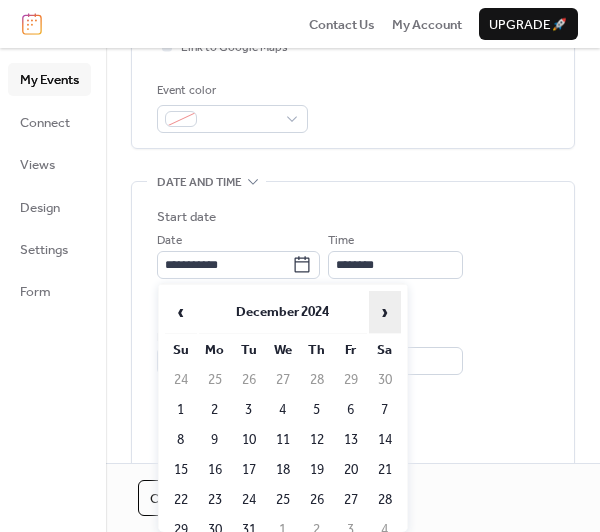 click on "›" at bounding box center [385, 312] 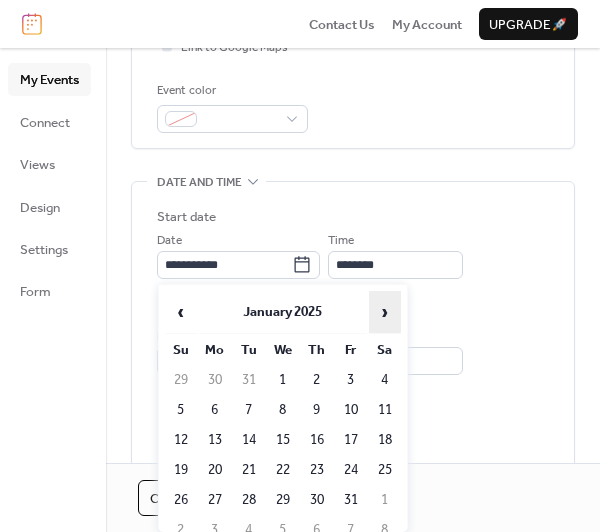 click on "›" at bounding box center [385, 312] 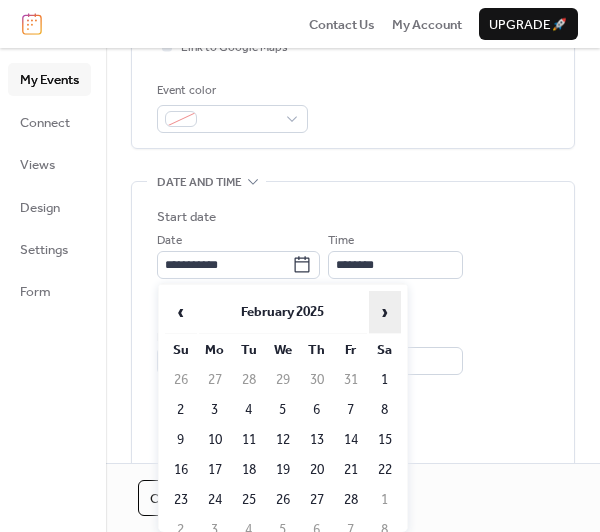 click on "›" at bounding box center [385, 312] 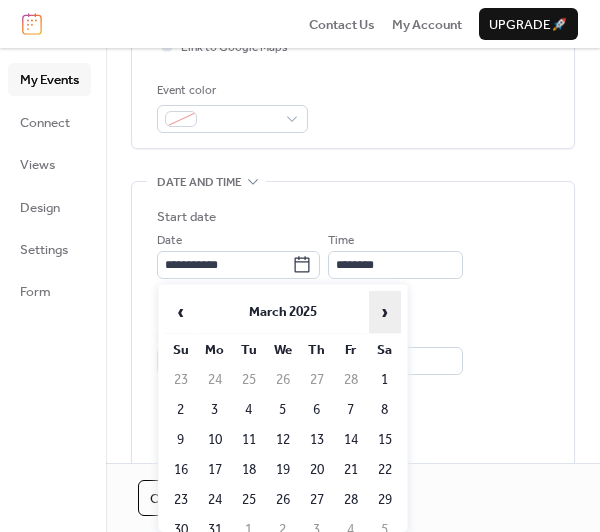 click on "›" at bounding box center [385, 312] 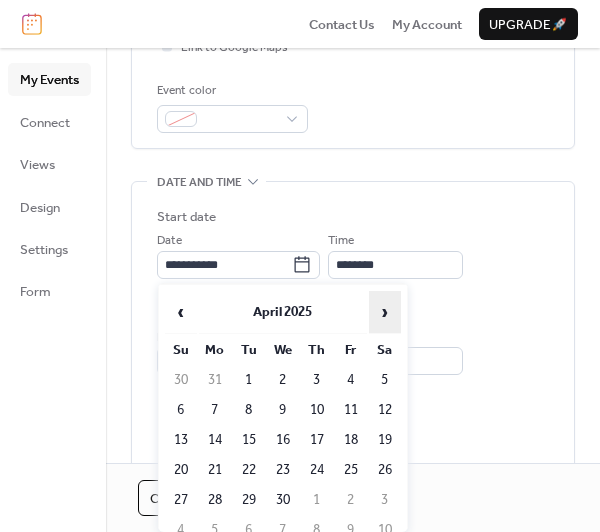 click on "›" at bounding box center (385, 312) 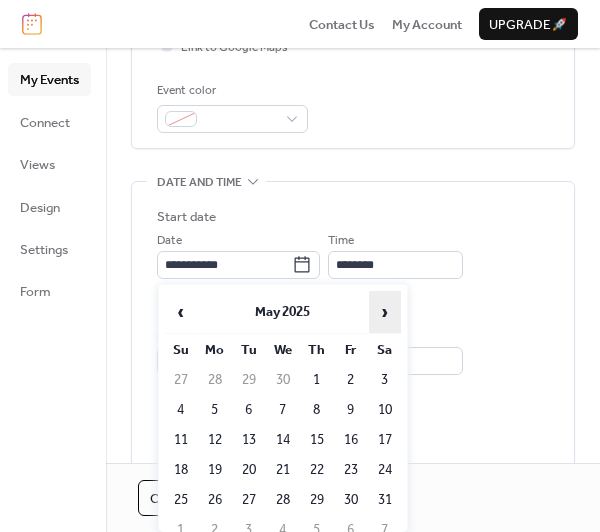 click on "›" at bounding box center [385, 312] 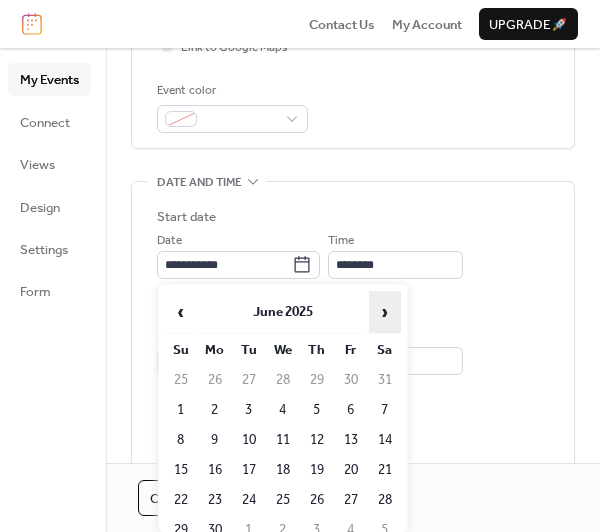 click on "›" at bounding box center [385, 312] 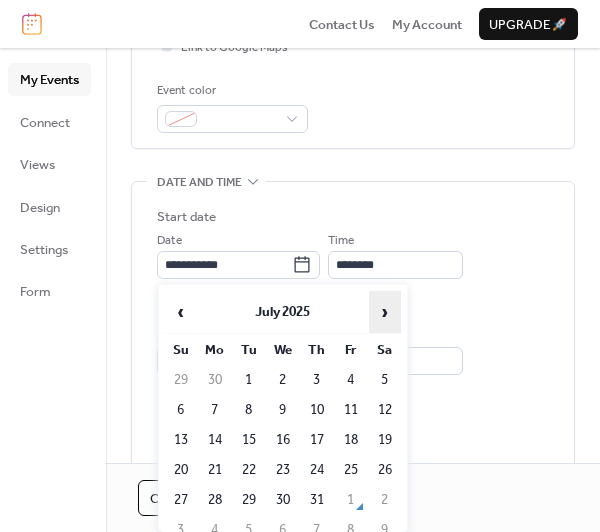 click on "›" at bounding box center [385, 312] 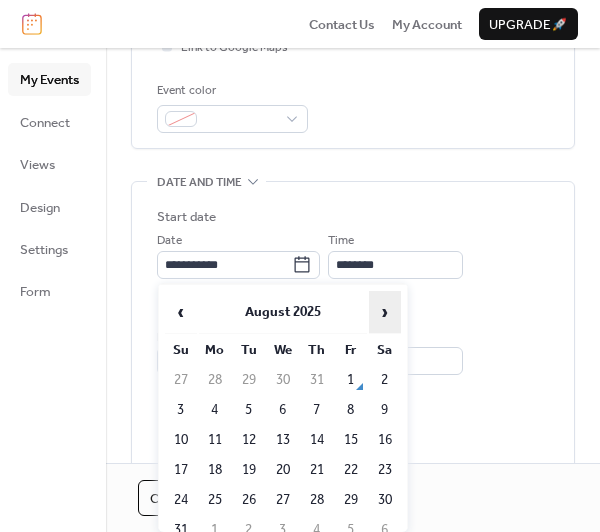 click on "›" at bounding box center (385, 312) 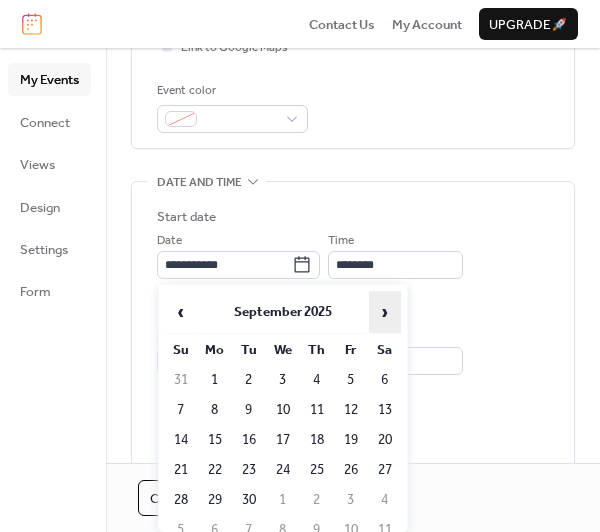click on "›" at bounding box center (385, 312) 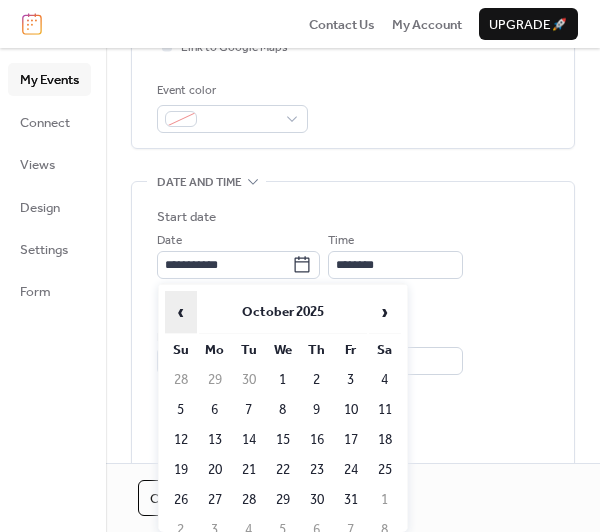click on "‹" at bounding box center [181, 312] 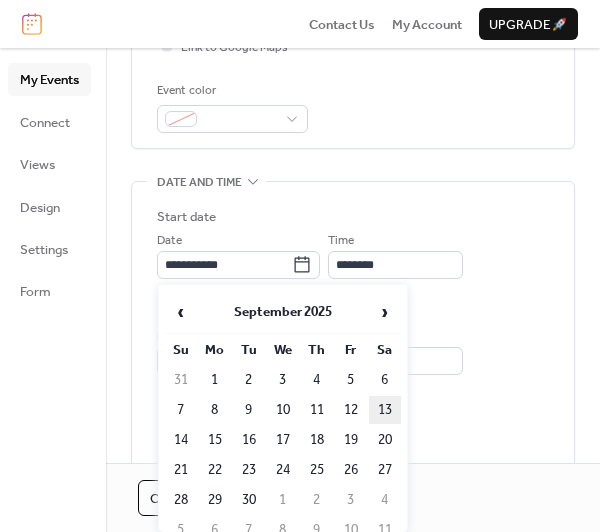 click on "13" at bounding box center (385, 410) 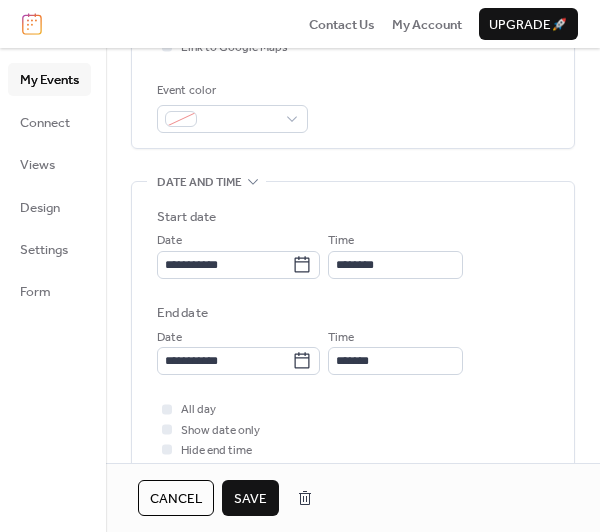 click on "Save" at bounding box center (250, 499) 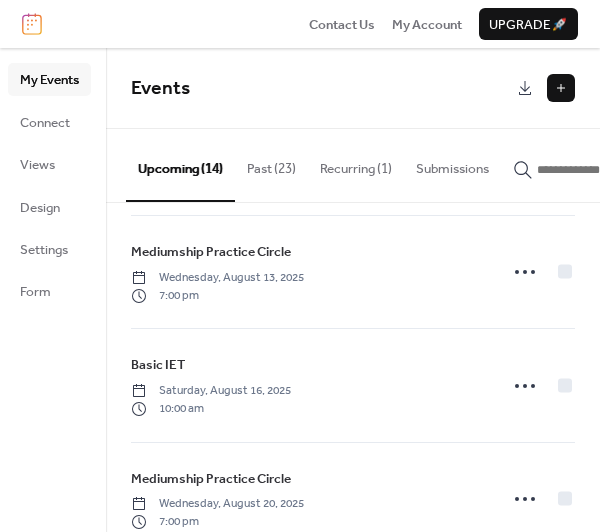 scroll, scrollTop: 500, scrollLeft: 0, axis: vertical 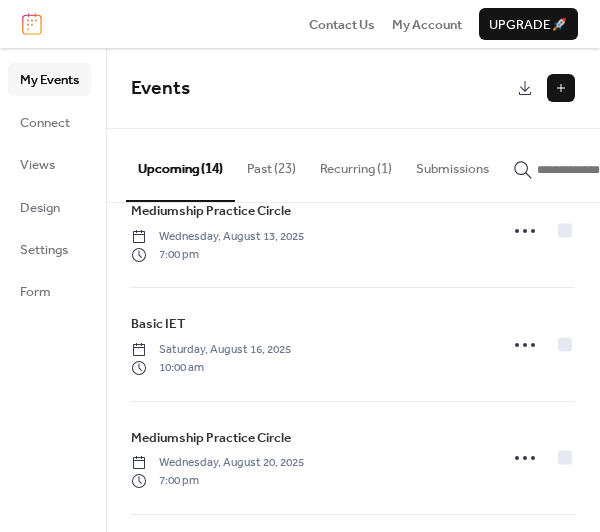 click on "Past (23)" at bounding box center [271, 164] 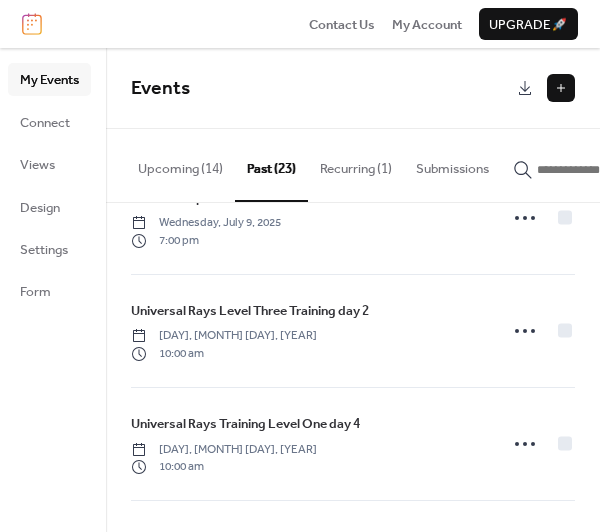scroll, scrollTop: 200, scrollLeft: 0, axis: vertical 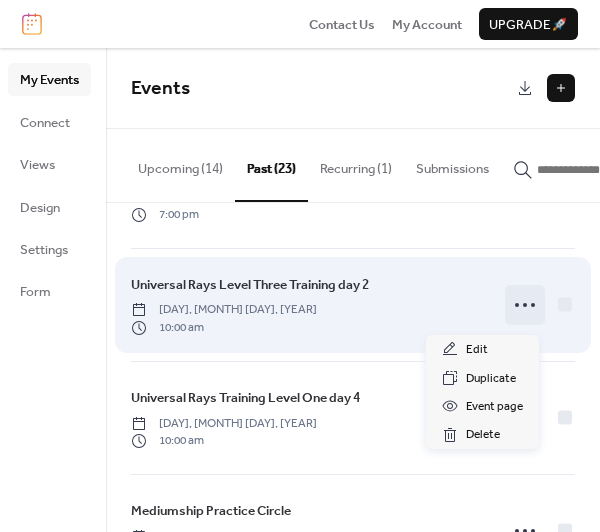 click 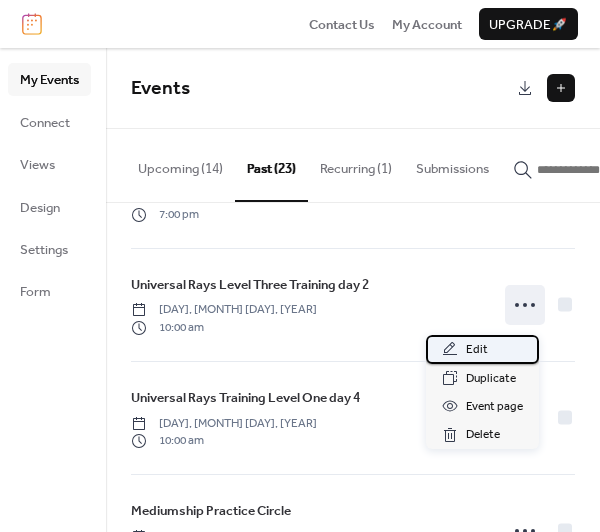 click on "Edit" at bounding box center (482, 349) 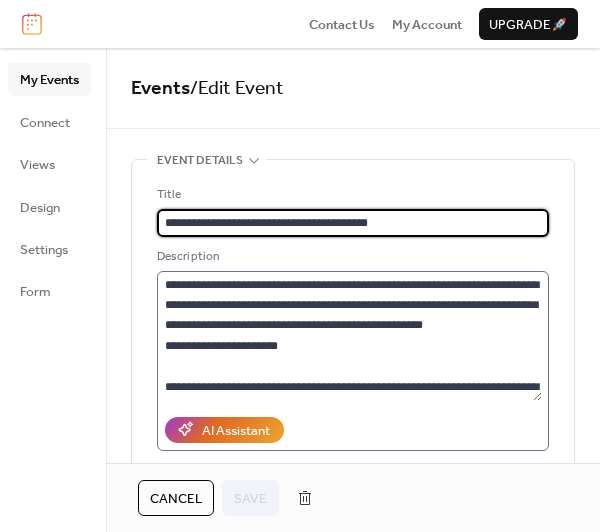 scroll, scrollTop: 20, scrollLeft: 0, axis: vertical 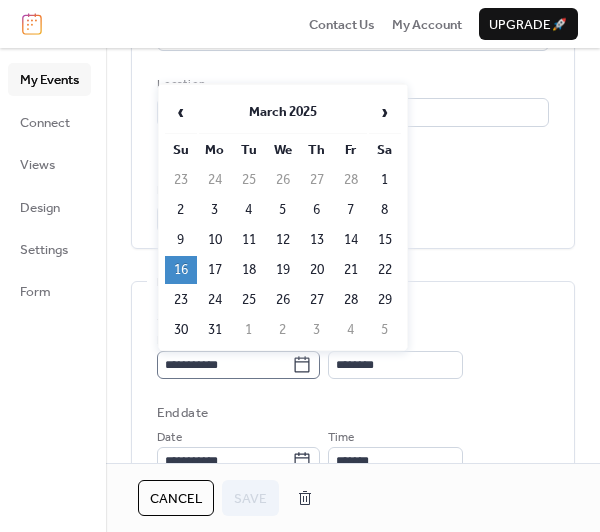 click 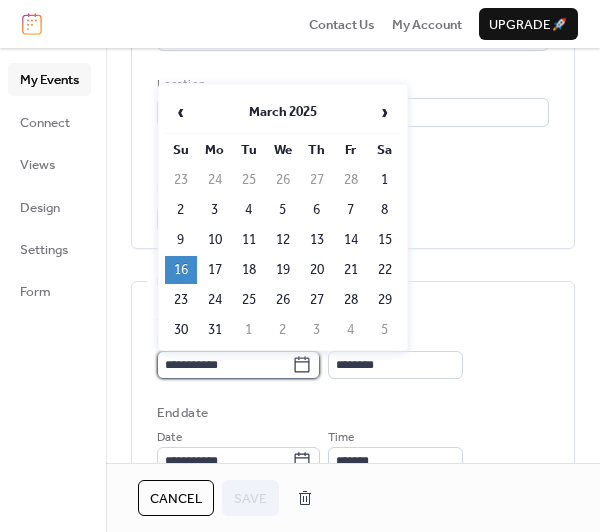 click on "**********" at bounding box center [224, 365] 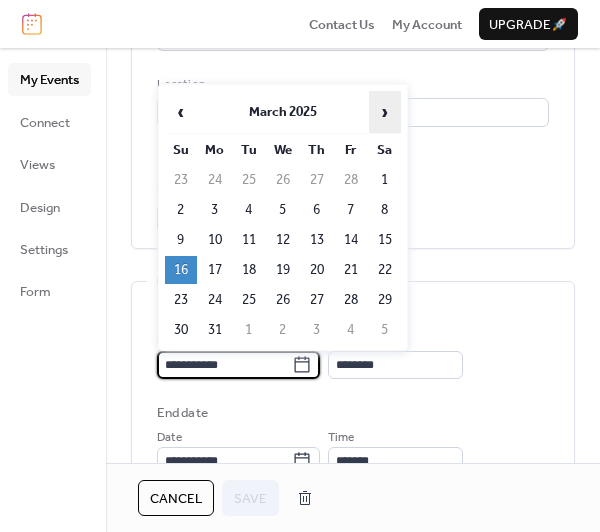 click on "›" at bounding box center [385, 112] 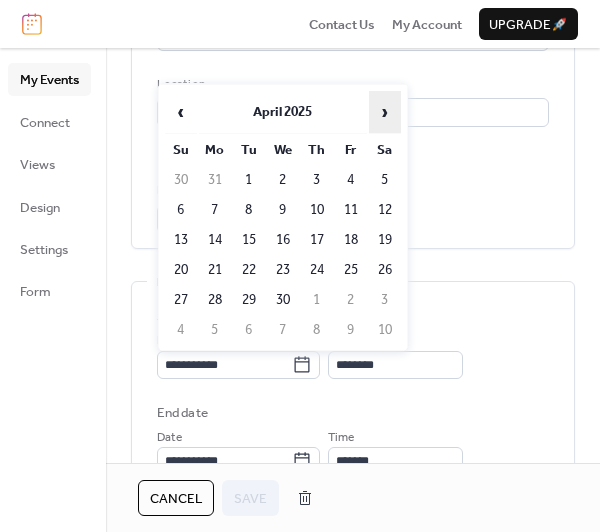 click on "›" at bounding box center [385, 112] 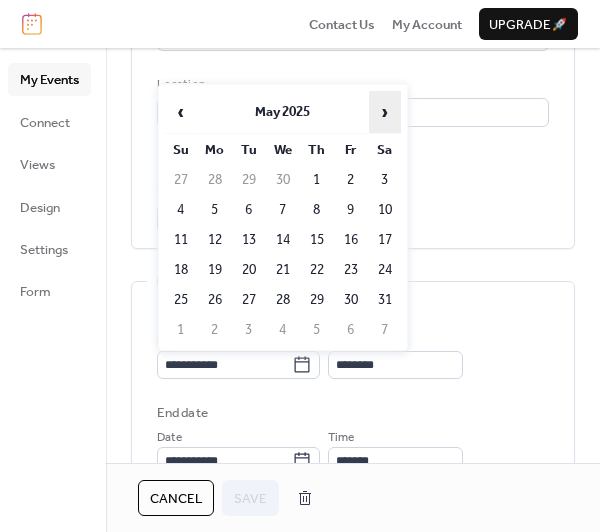 click on "›" at bounding box center (385, 112) 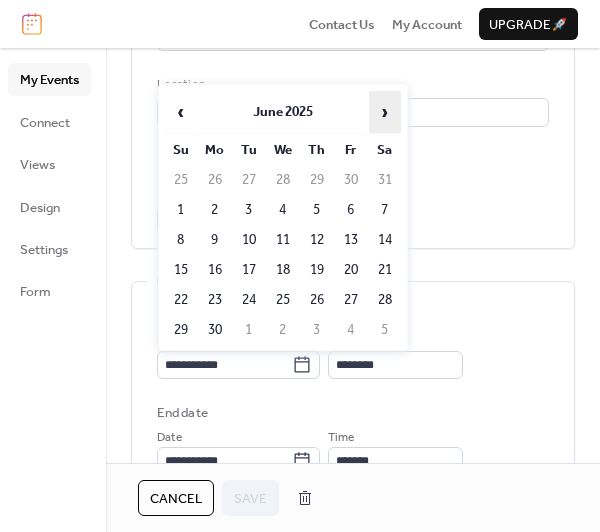 click on "›" at bounding box center (385, 112) 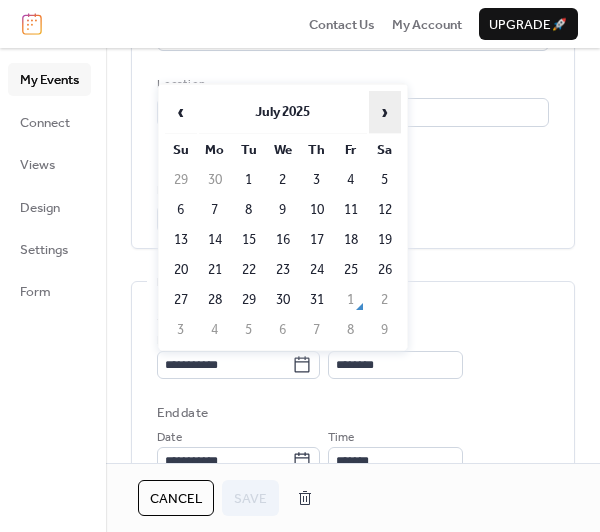 click on "›" at bounding box center [385, 112] 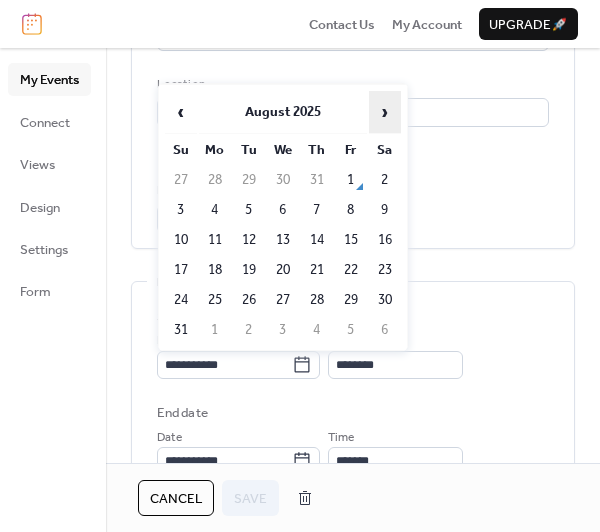 click on "›" at bounding box center (385, 112) 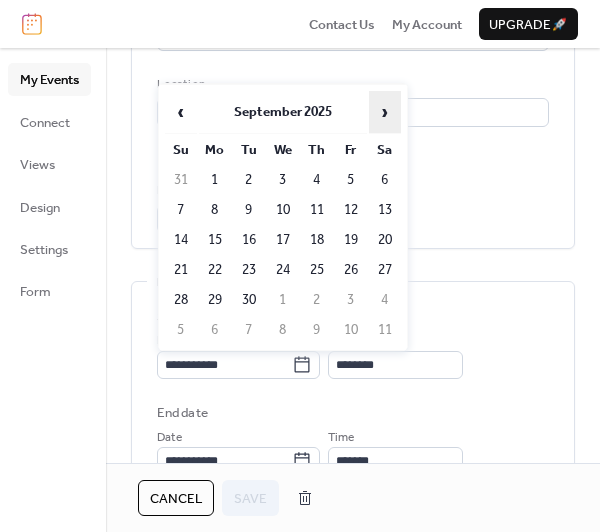 click on "›" at bounding box center [385, 112] 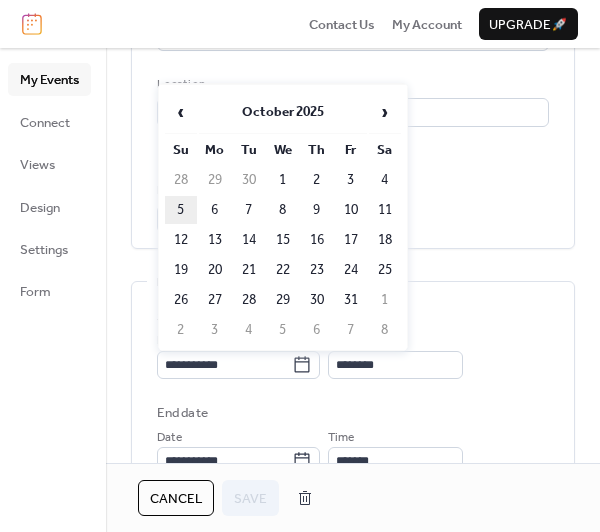 click on "5" at bounding box center [181, 210] 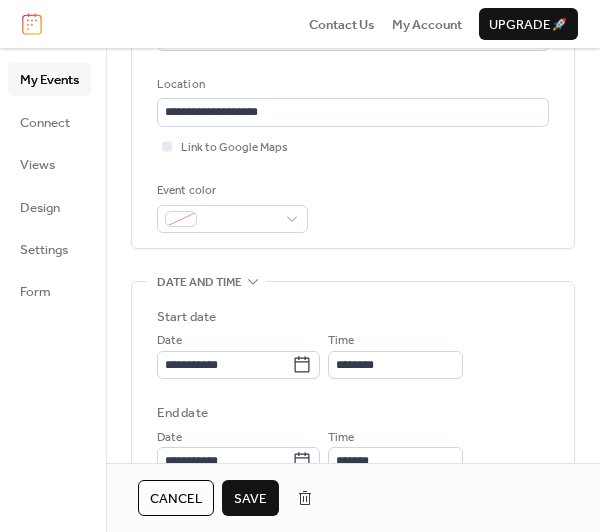 click on "Save" at bounding box center (250, 499) 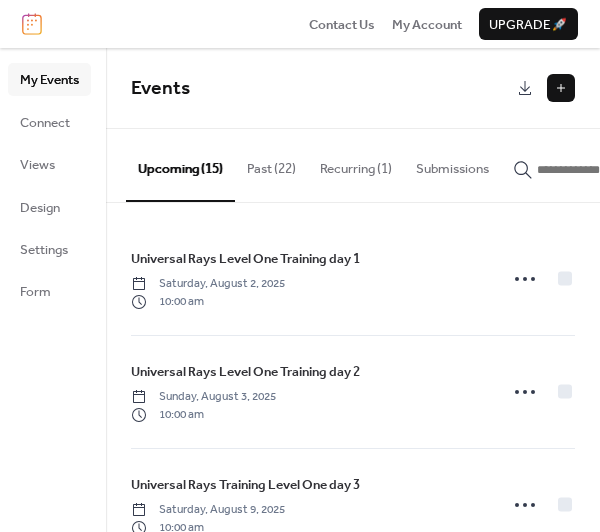 click on "Upcoming (15)" at bounding box center (180, 165) 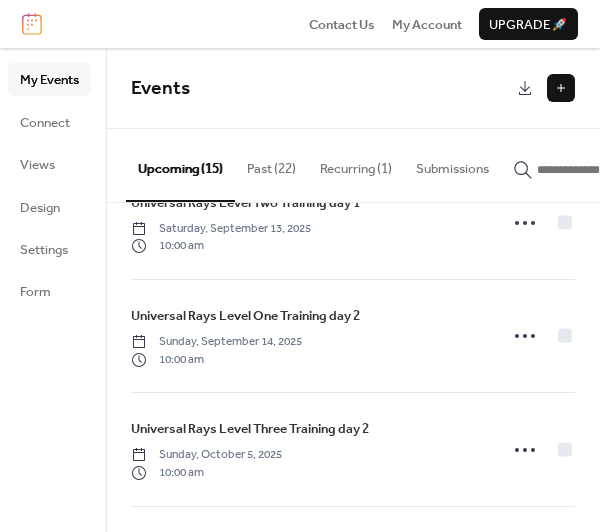 scroll, scrollTop: 1400, scrollLeft: 0, axis: vertical 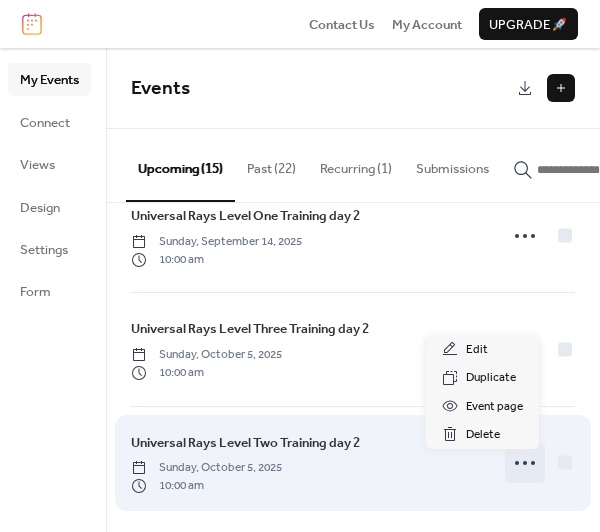 click 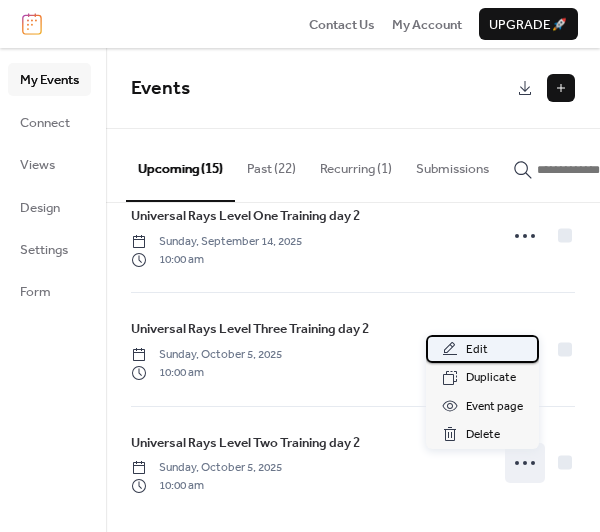 click on "Edit" at bounding box center [477, 350] 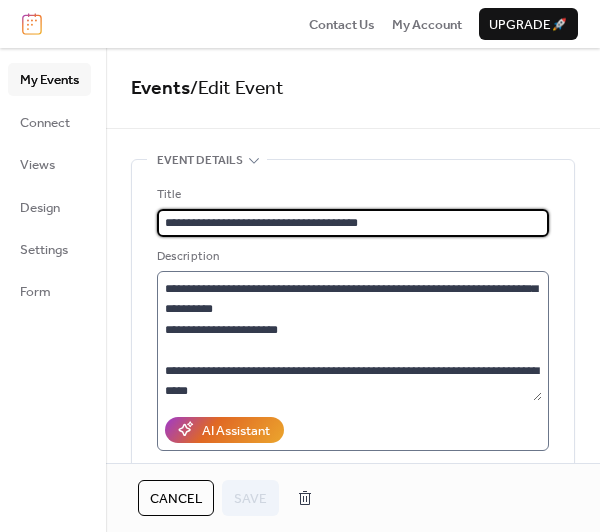 scroll, scrollTop: 20, scrollLeft: 0, axis: vertical 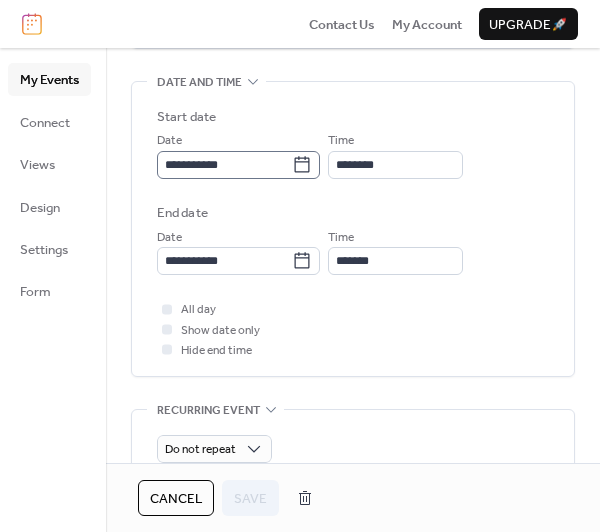 click 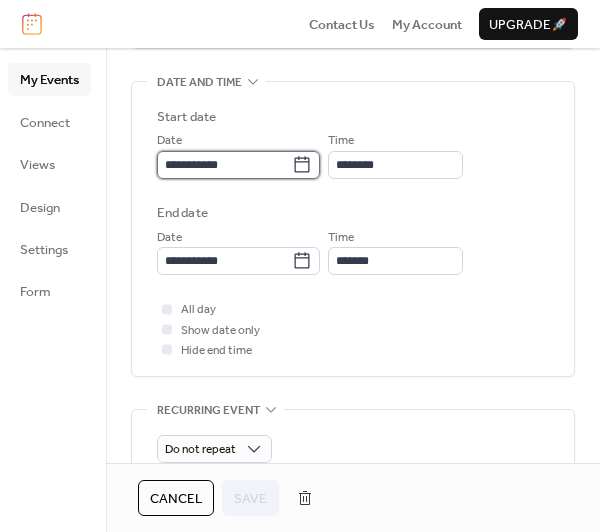 click on "**********" at bounding box center [224, 165] 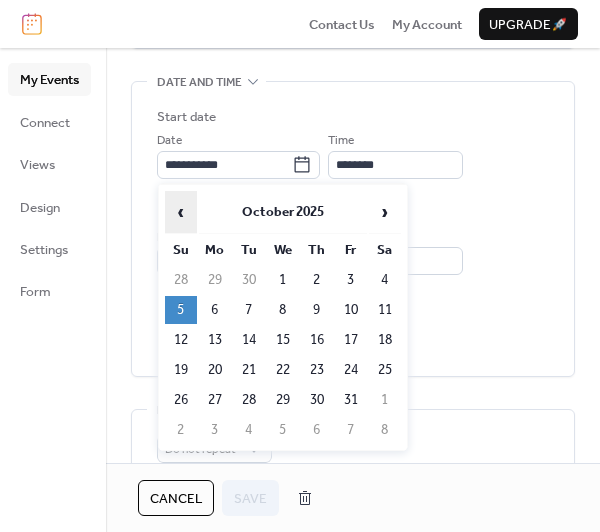 click on "‹" at bounding box center (181, 212) 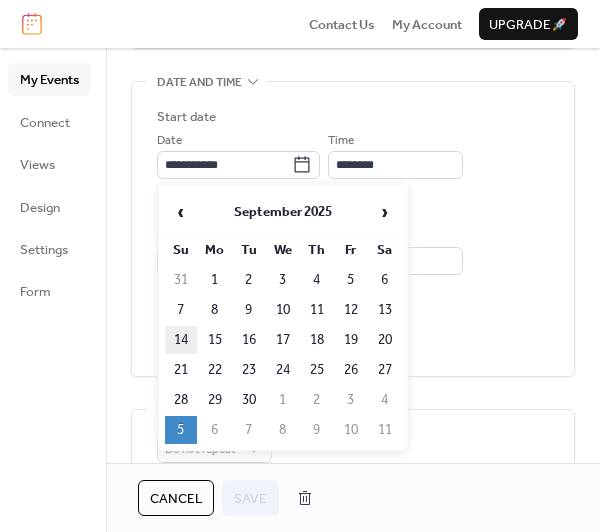 click on "14" at bounding box center [181, 340] 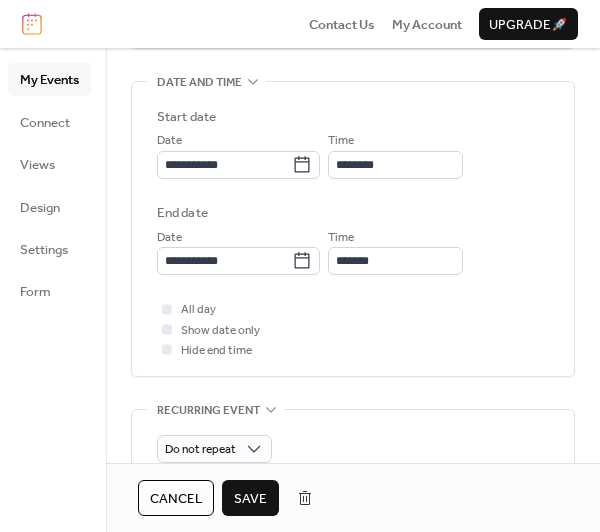 click on "Save" at bounding box center (250, 499) 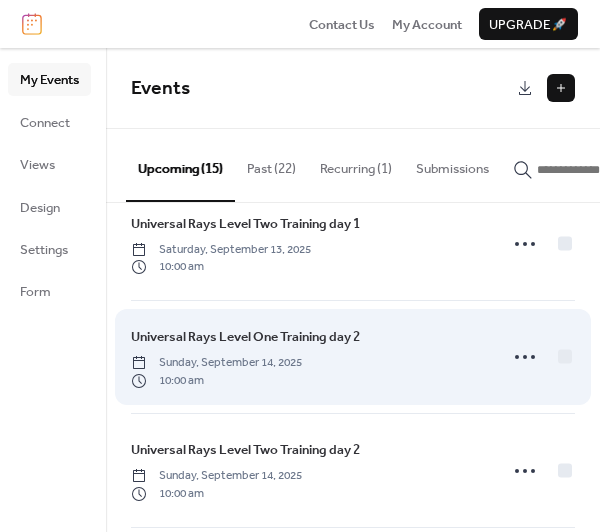 scroll, scrollTop: 1300, scrollLeft: 0, axis: vertical 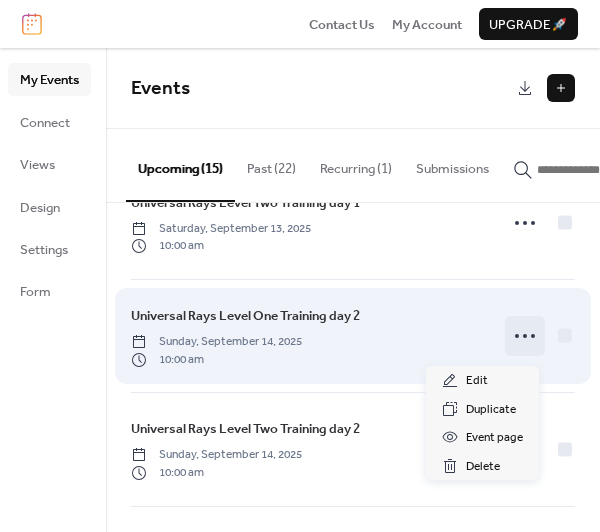 click 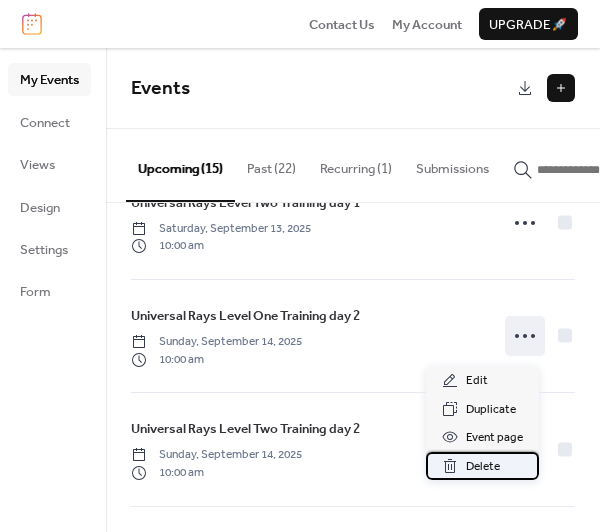 click on "Delete" at bounding box center [483, 467] 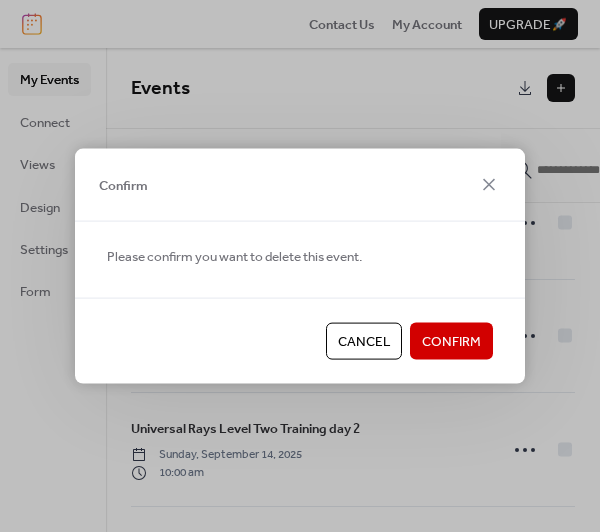 click on "Confirm" at bounding box center [451, 342] 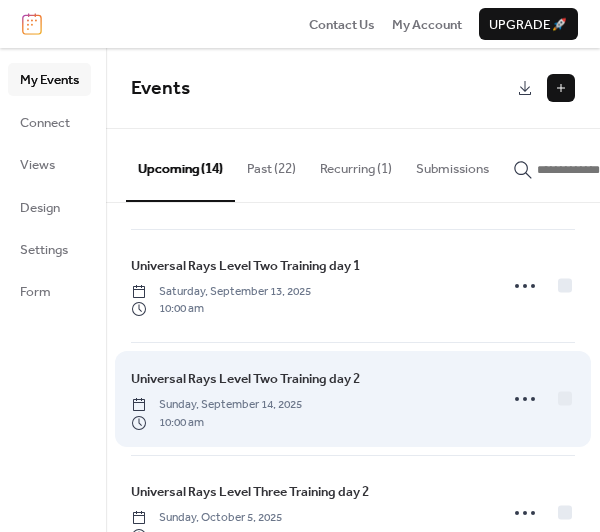 scroll, scrollTop: 1300, scrollLeft: 0, axis: vertical 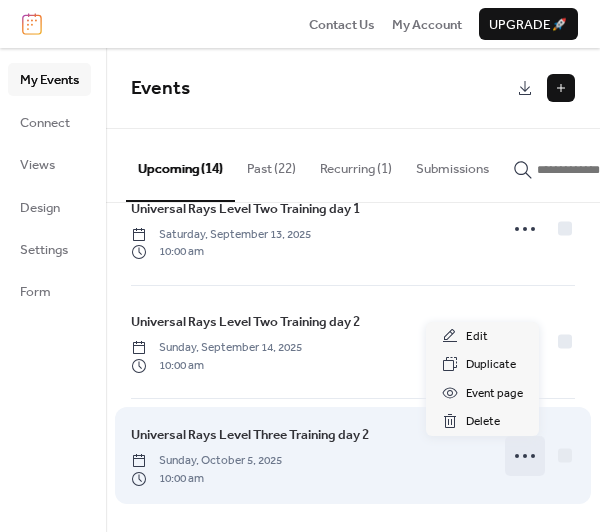 click 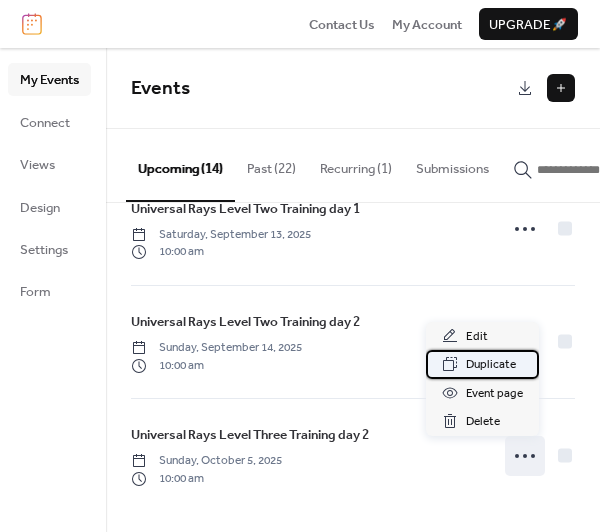 click on "Duplicate" at bounding box center (491, 365) 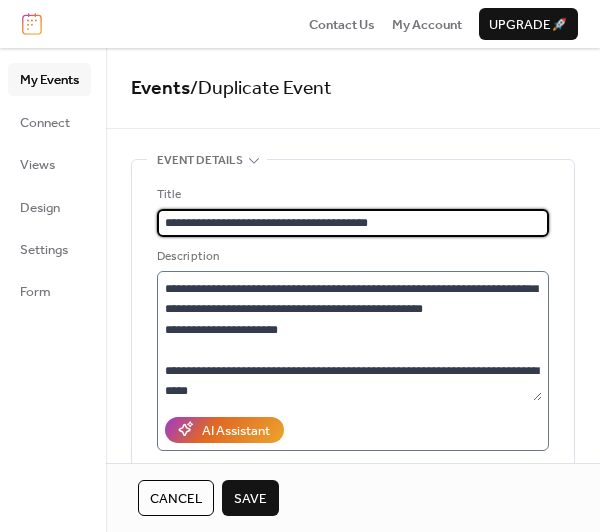 scroll, scrollTop: 20, scrollLeft: 0, axis: vertical 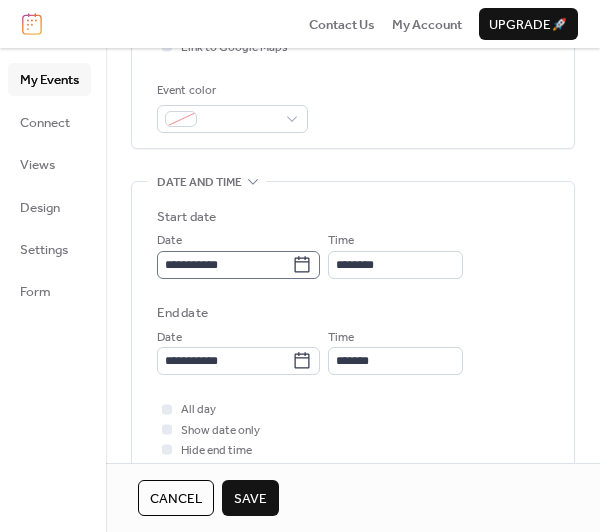 type on "**********" 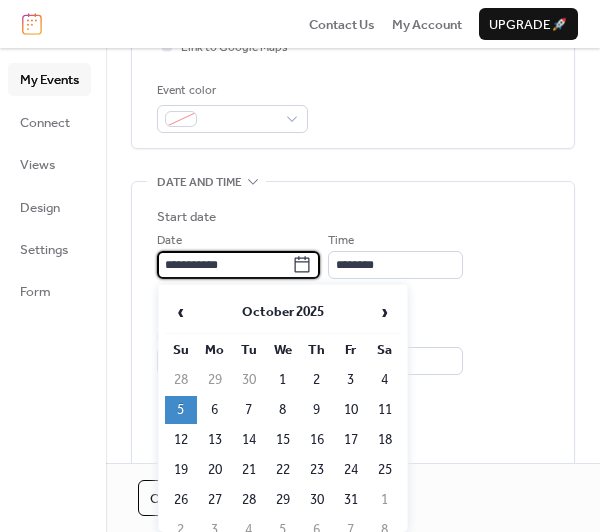 click on "**********" at bounding box center (224, 265) 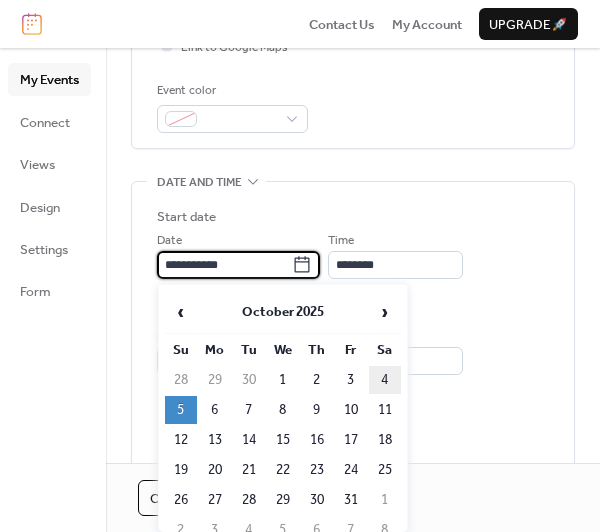 click on "4" at bounding box center [385, 380] 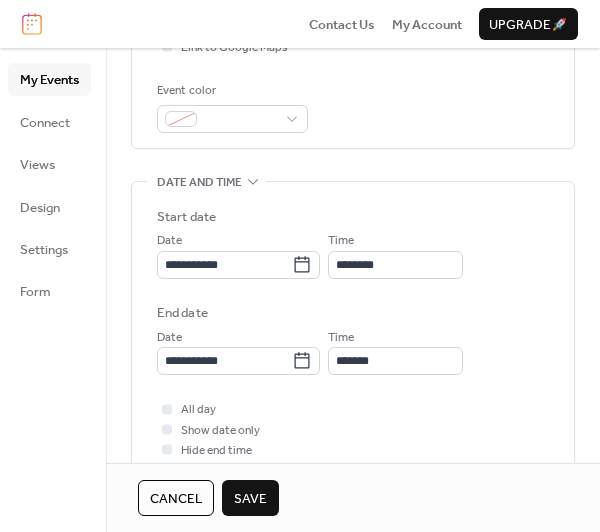 click on "Save" at bounding box center (250, 499) 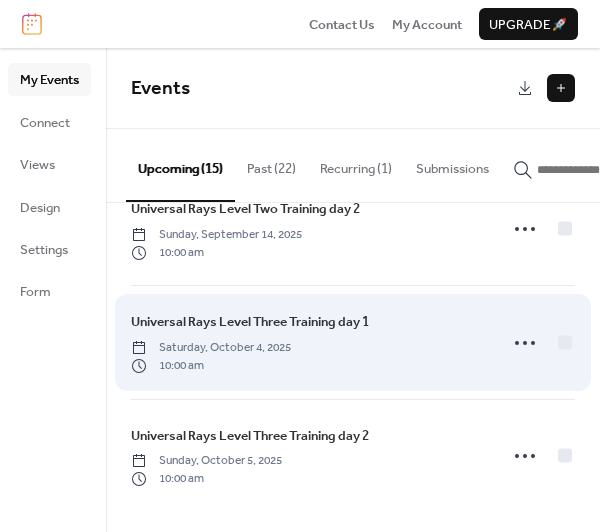 scroll, scrollTop: 1413, scrollLeft: 0, axis: vertical 